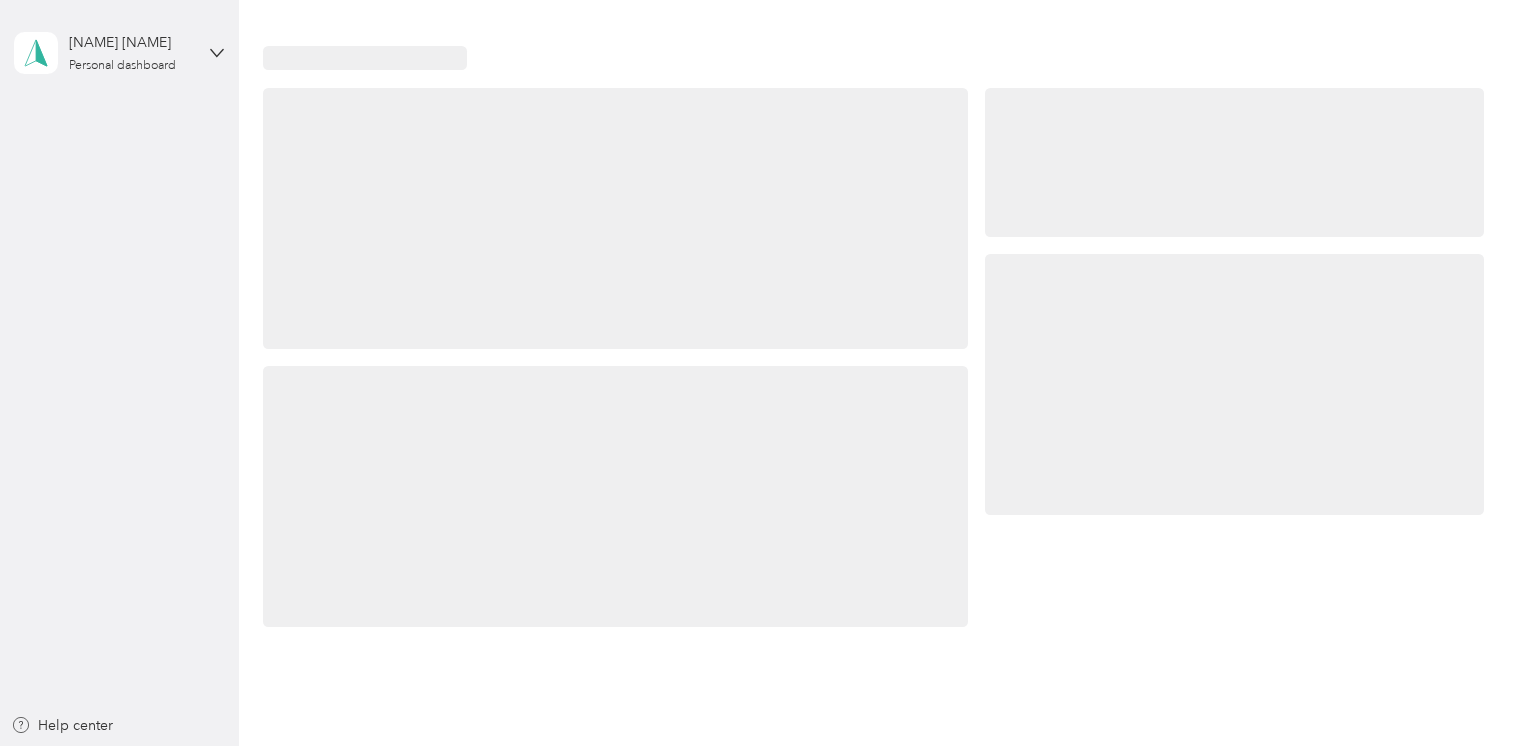 scroll, scrollTop: 0, scrollLeft: 0, axis: both 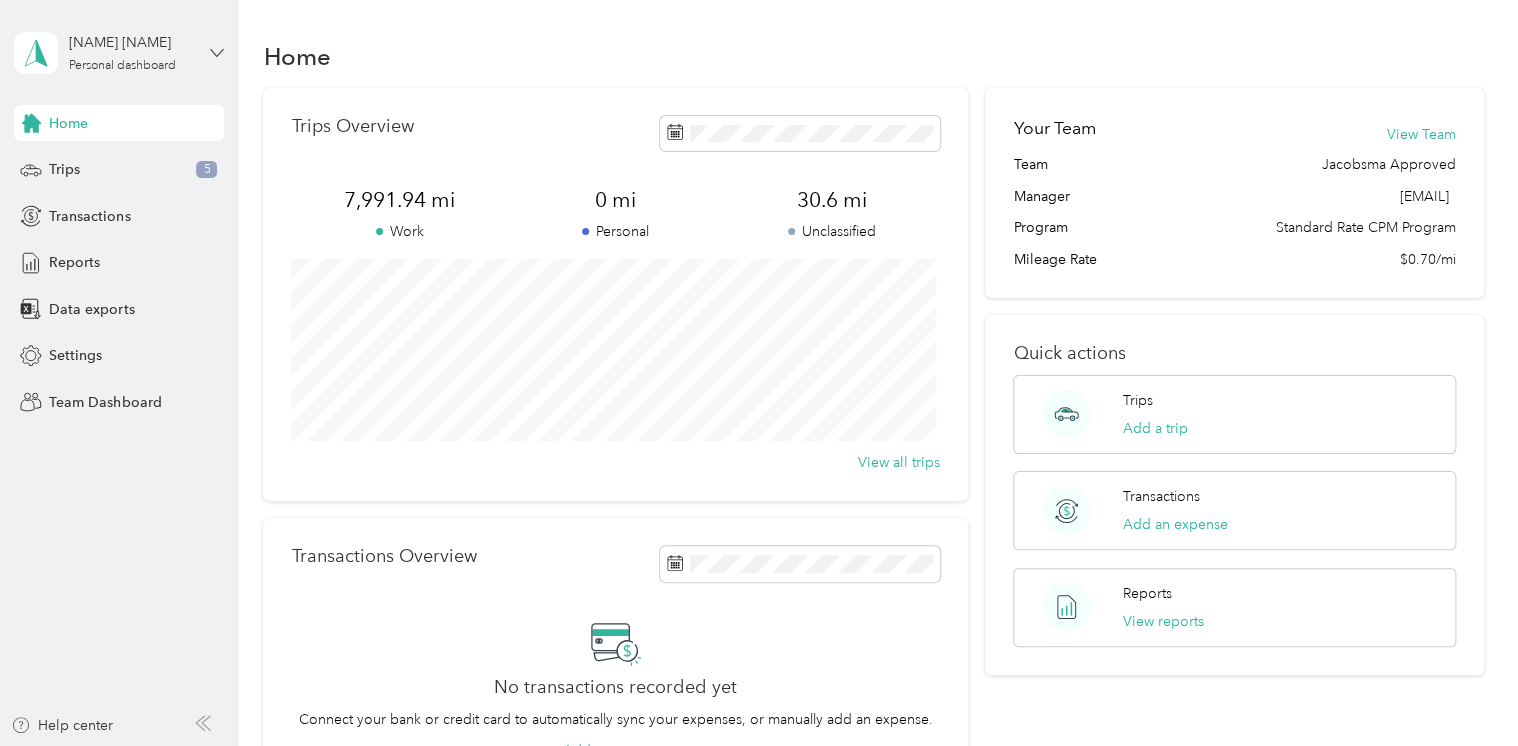 click 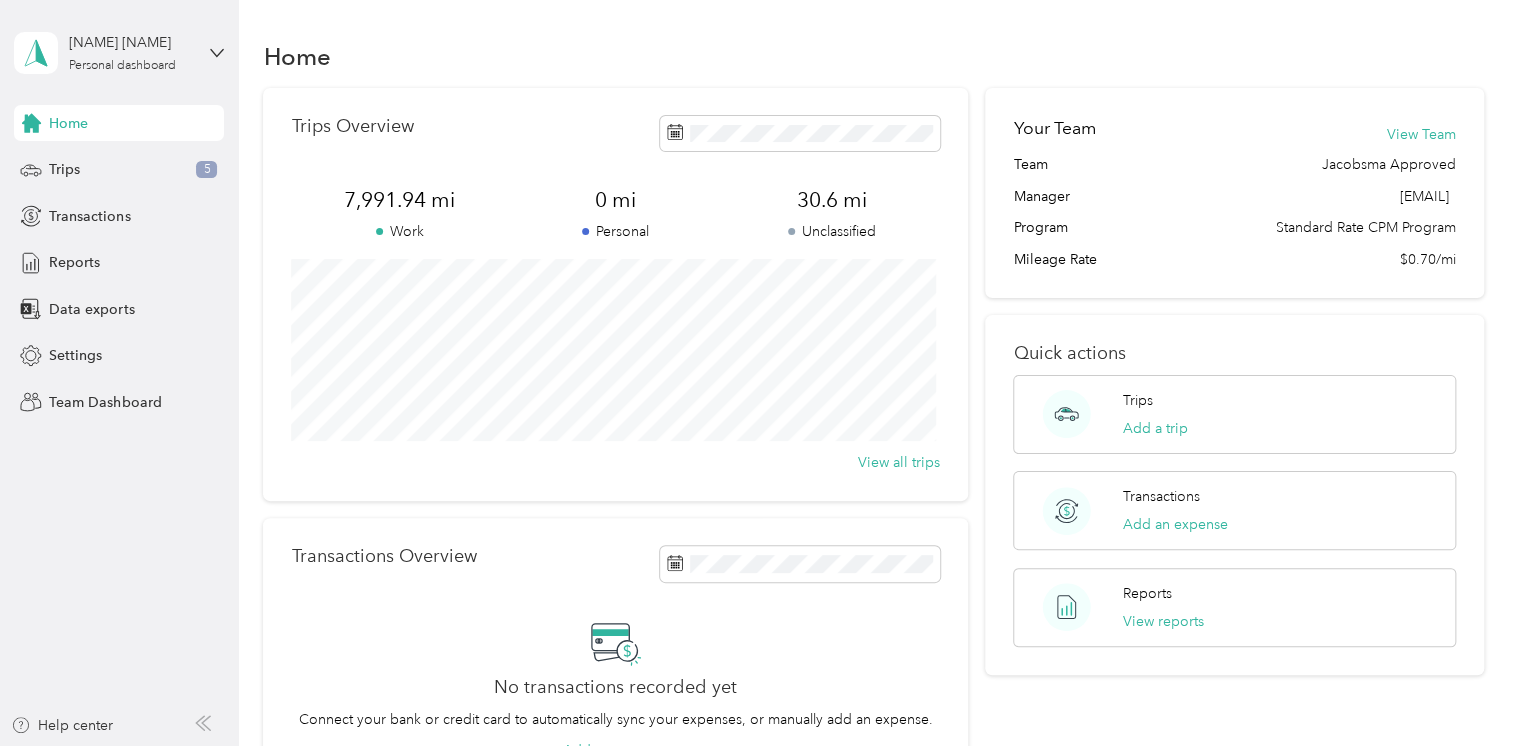 click on "Team dashboard" at bounding box center [167, 164] 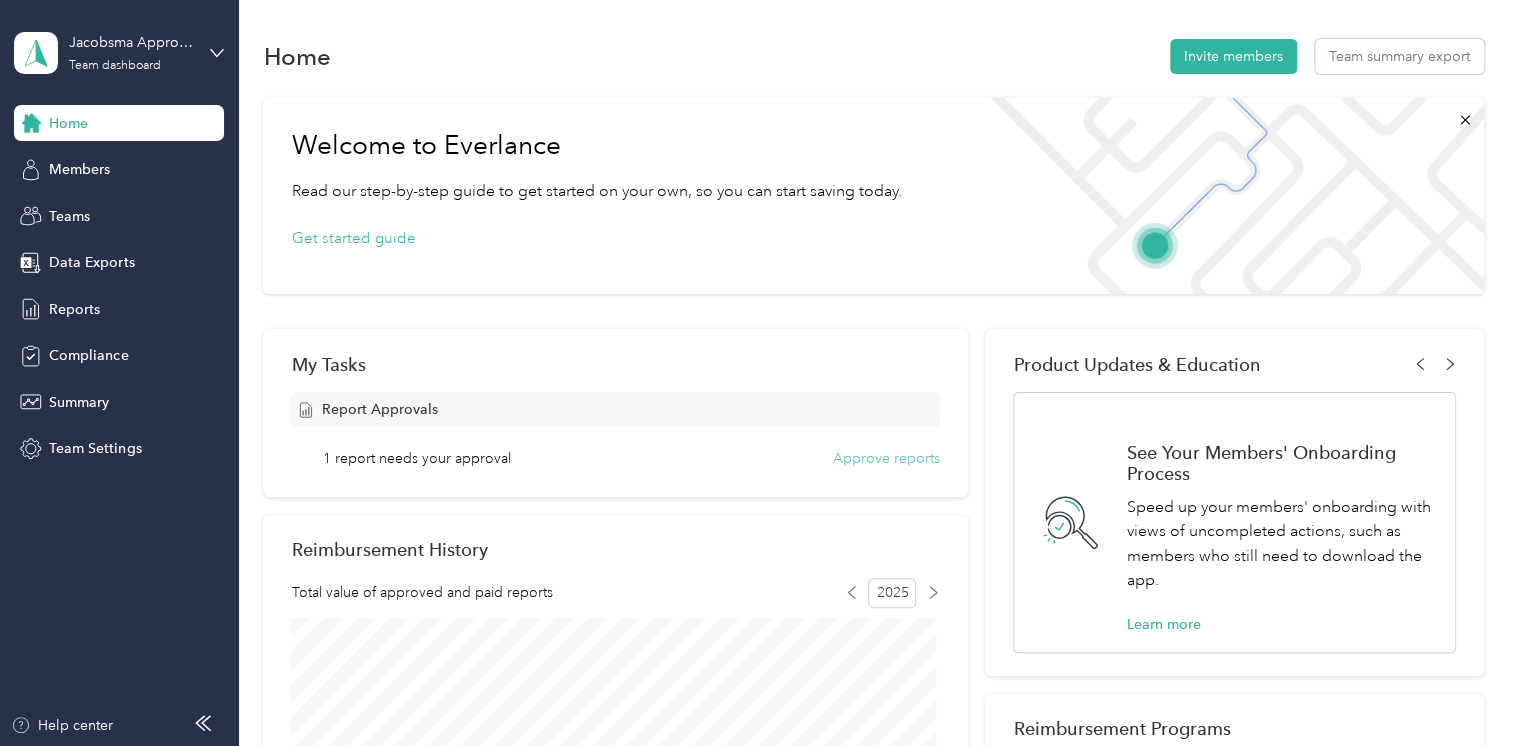 click on "Approve reports" at bounding box center [886, 458] 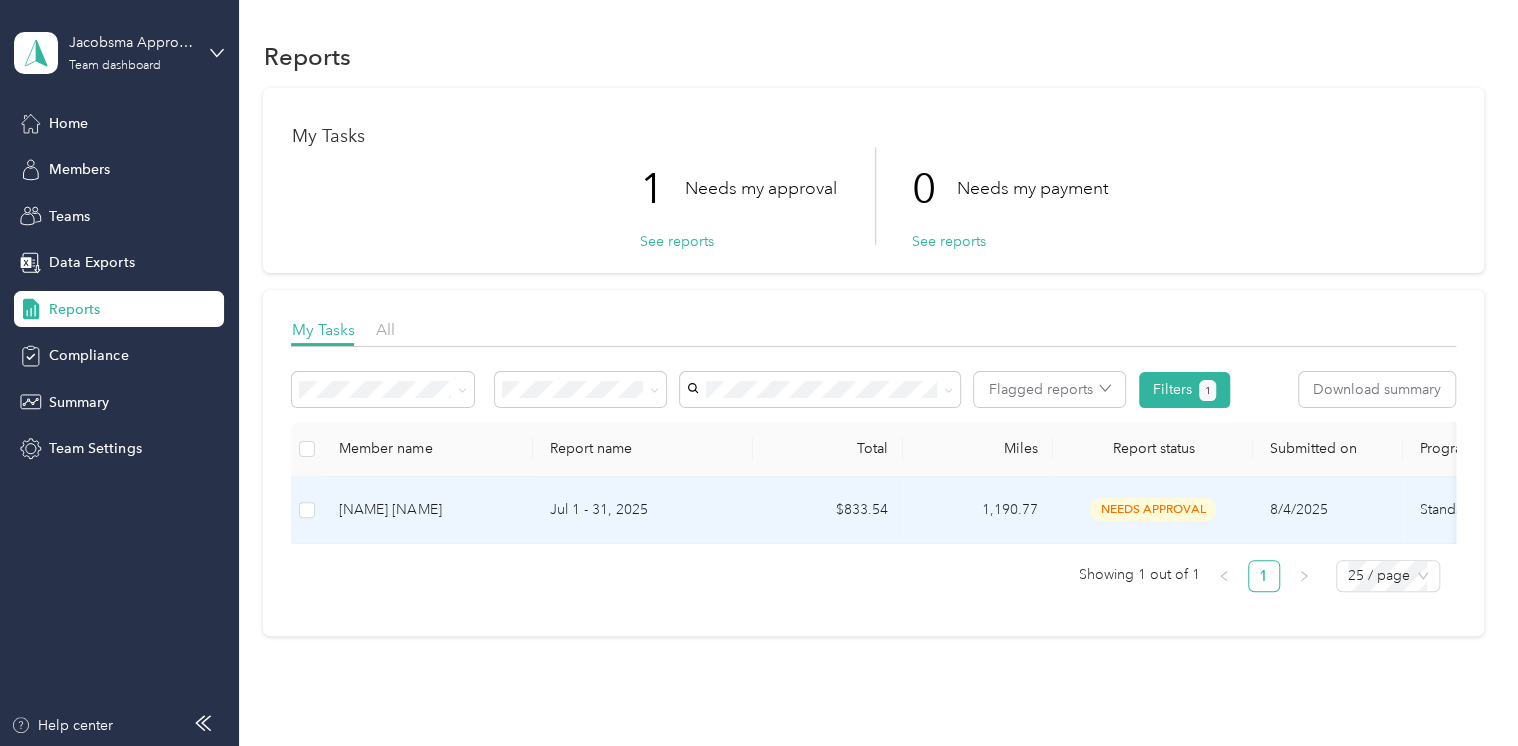 click on "$833.54" at bounding box center (828, 510) 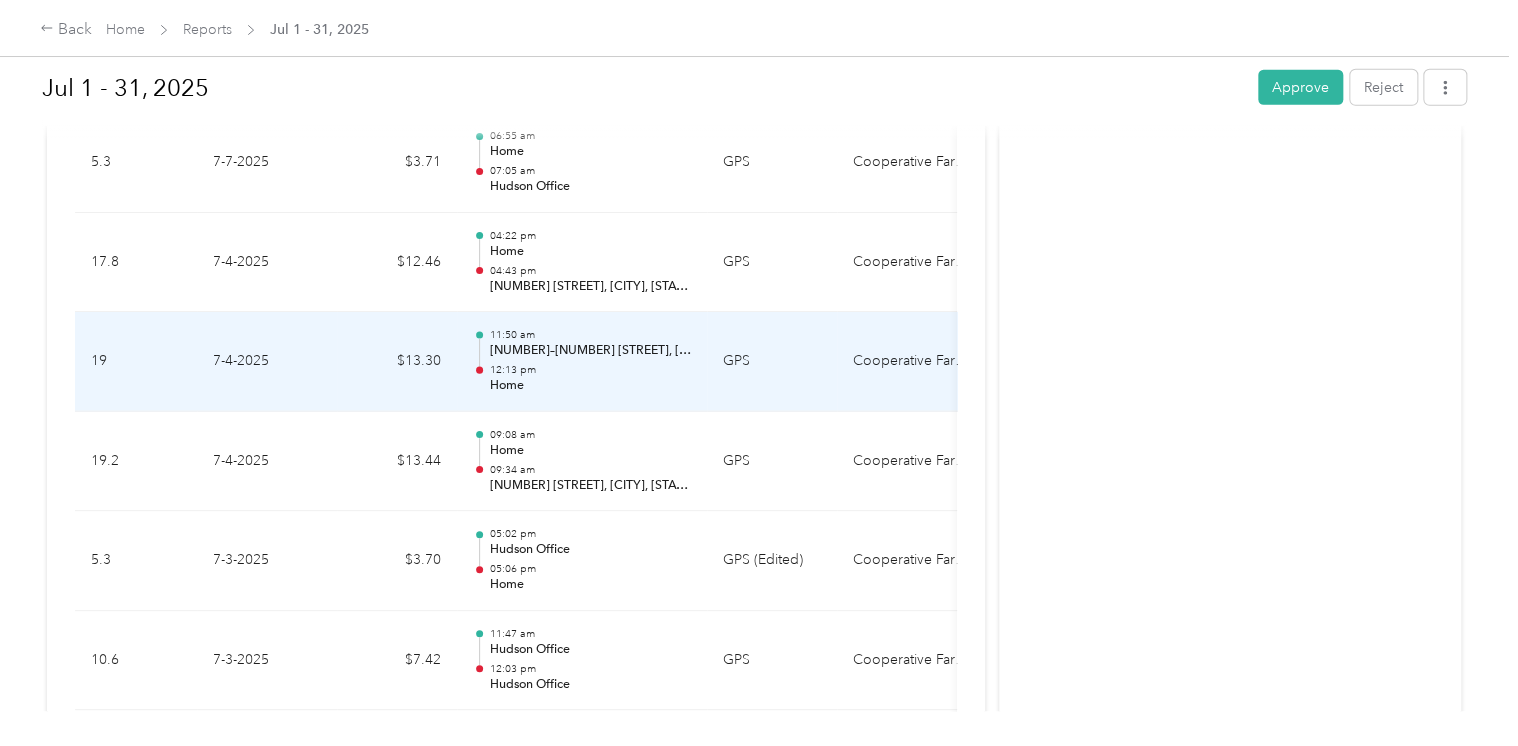 scroll, scrollTop: 10300, scrollLeft: 0, axis: vertical 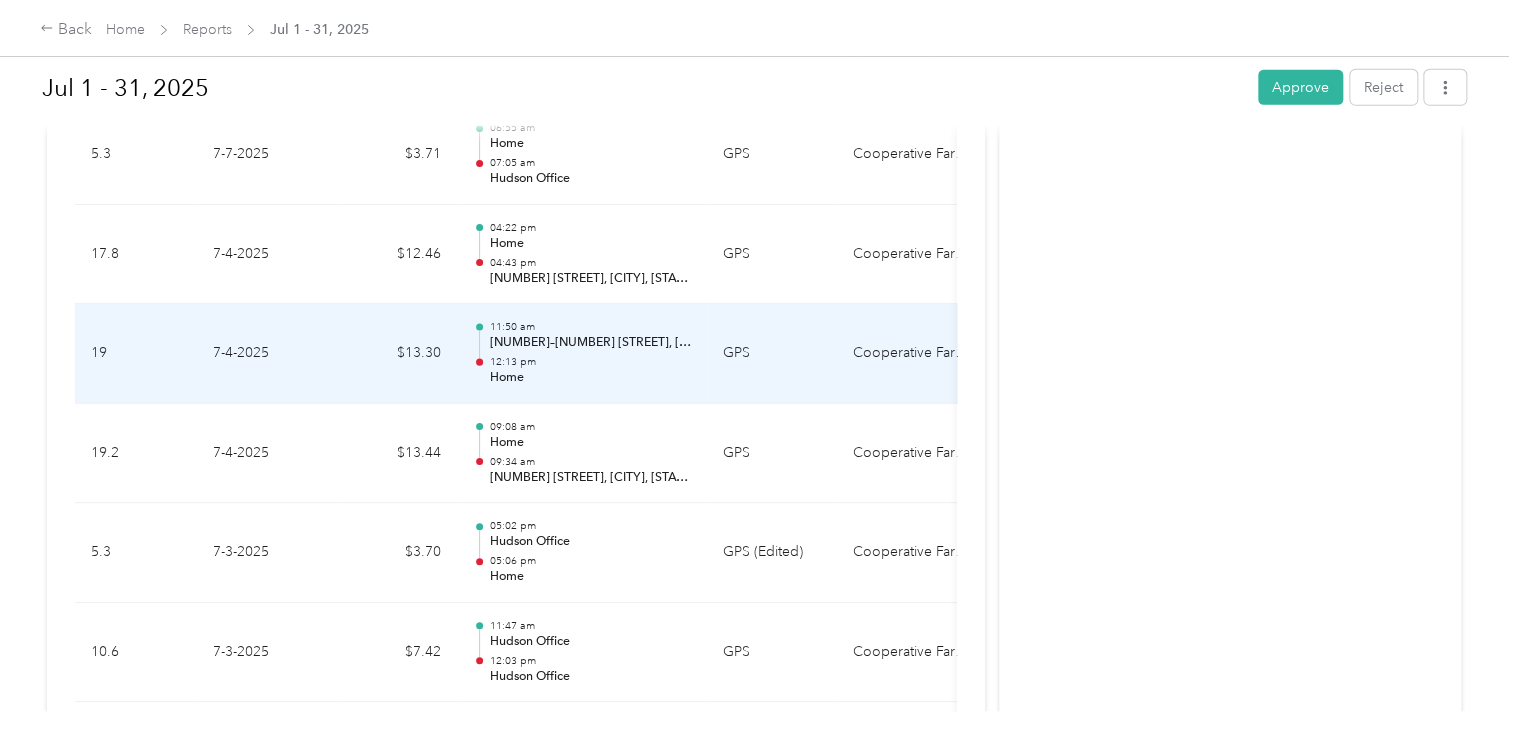 click on "11:50 am 201–399 Rebecca Ln, Inwood, IA 12:13 pm Home" at bounding box center (590, 353) 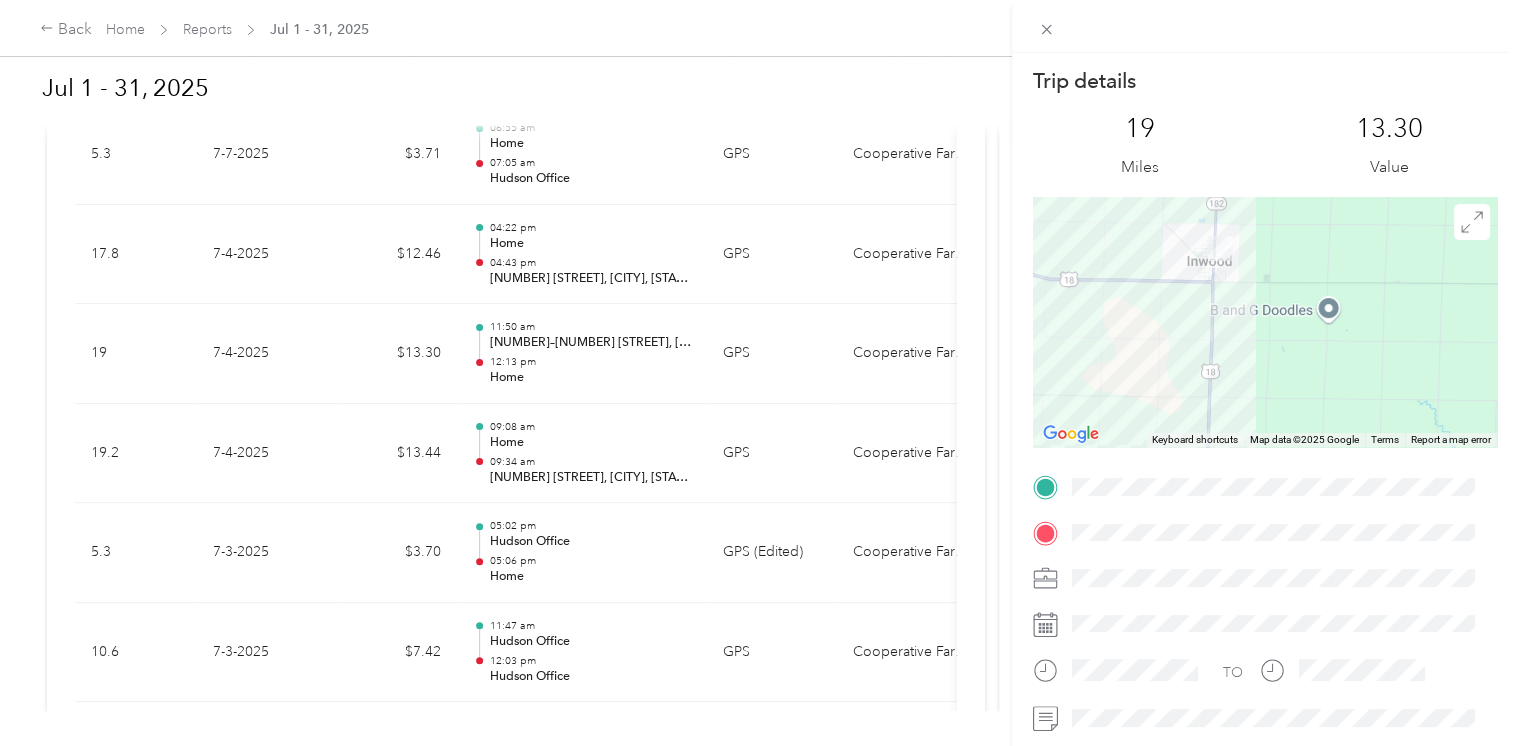 drag, startPoint x: 1248, startPoint y: 225, endPoint x: 1221, endPoint y: 442, distance: 218.67328 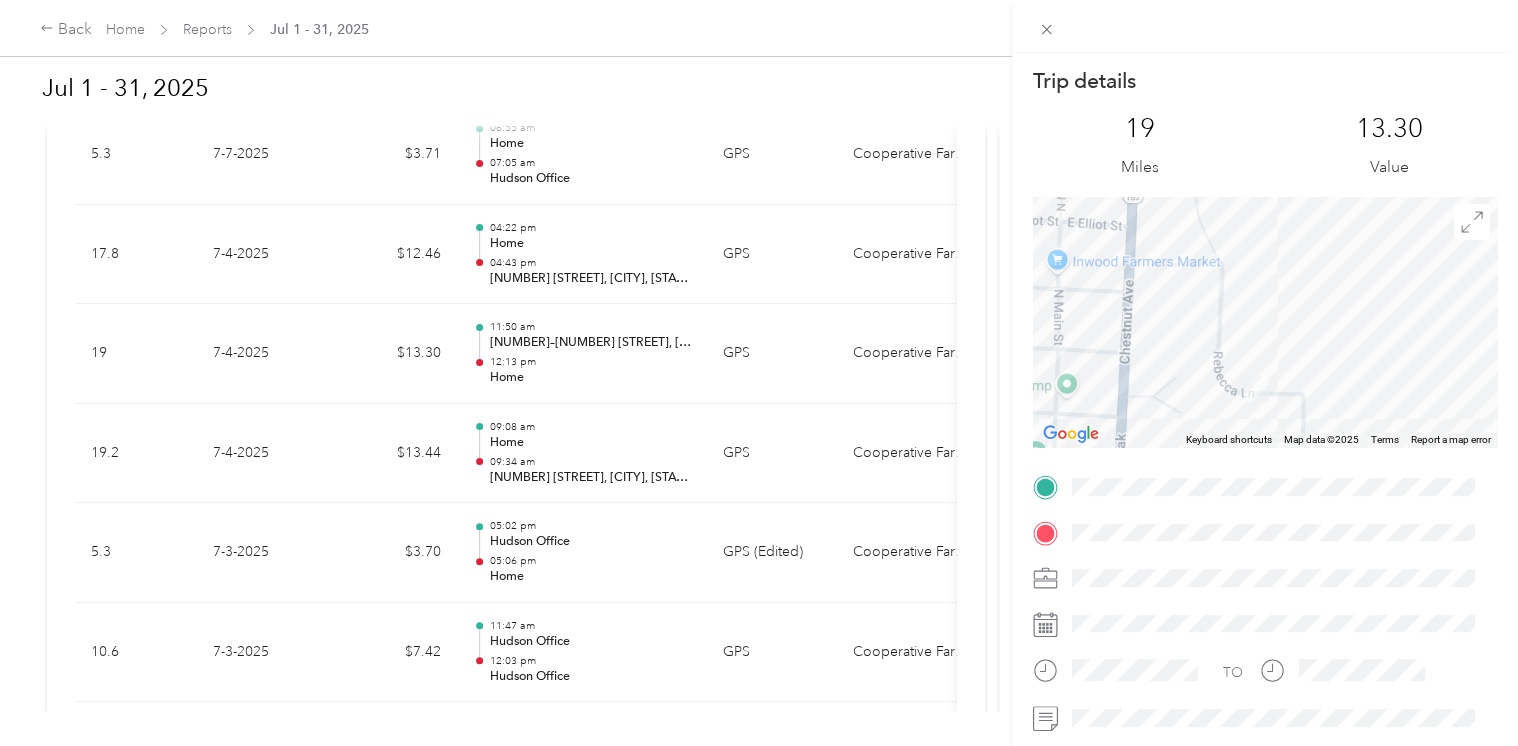 drag, startPoint x: 1216, startPoint y: 228, endPoint x: 1192, endPoint y: 451, distance: 224.28777 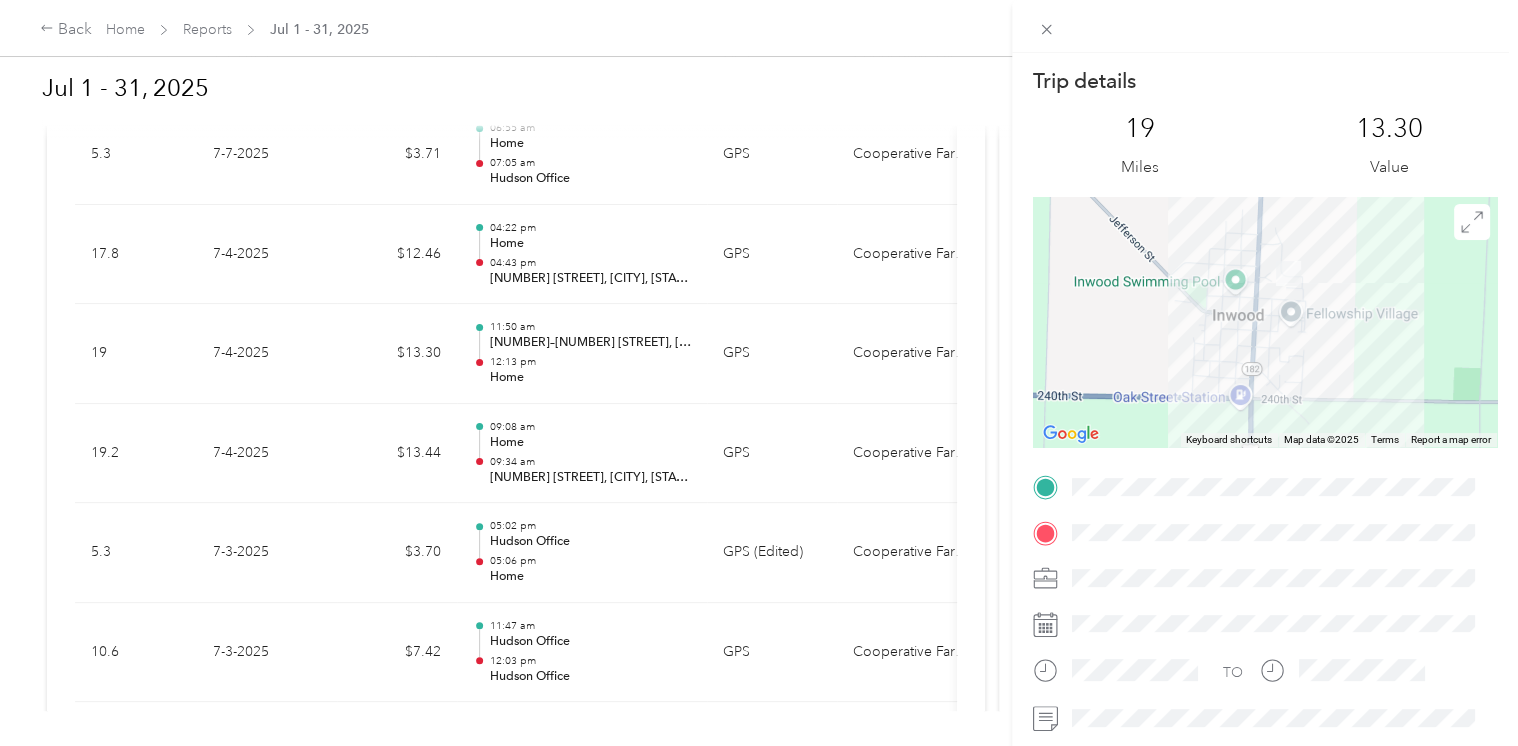 drag, startPoint x: 1130, startPoint y: 359, endPoint x: 1204, endPoint y: 229, distance: 149.58609 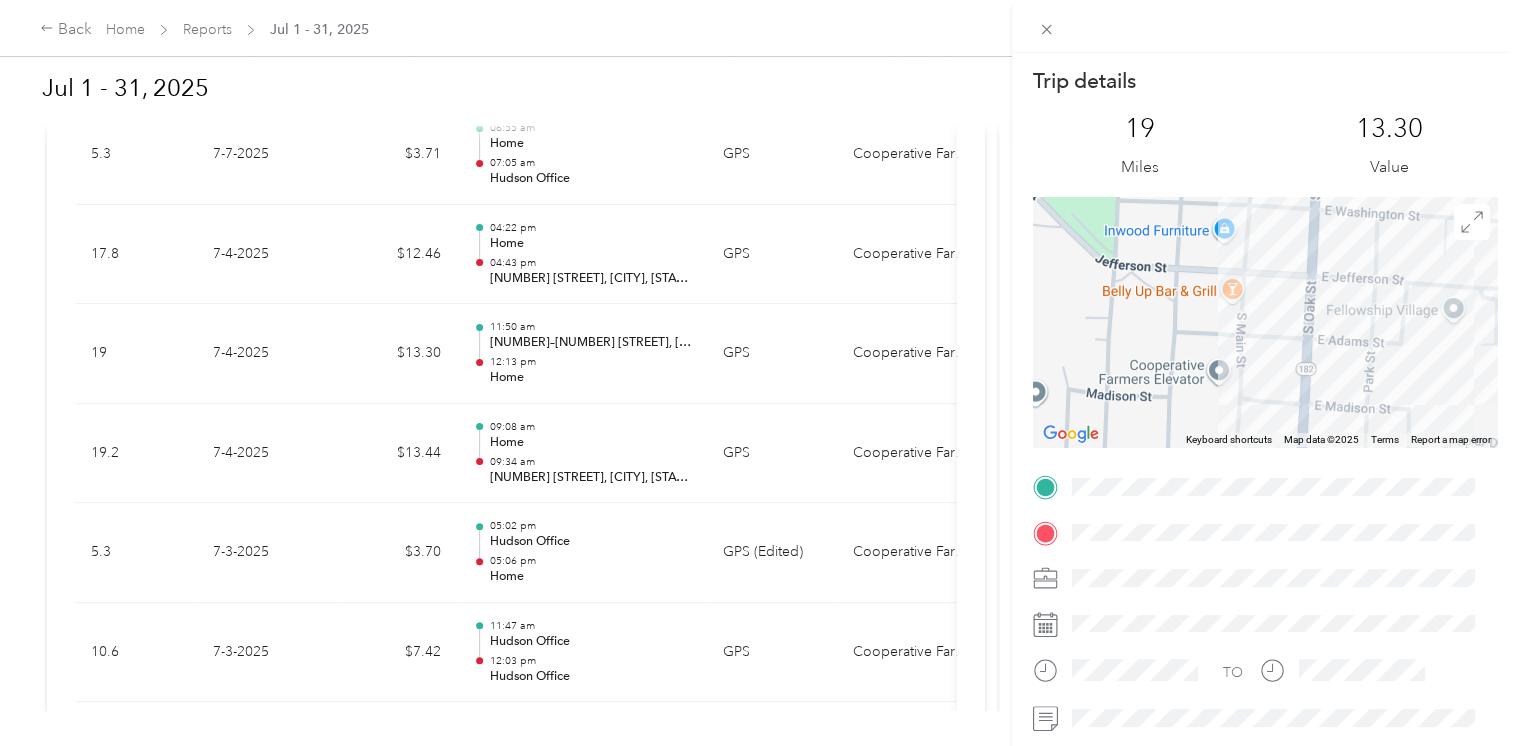 drag, startPoint x: 1183, startPoint y: 358, endPoint x: 1184, endPoint y: 320, distance: 38.013157 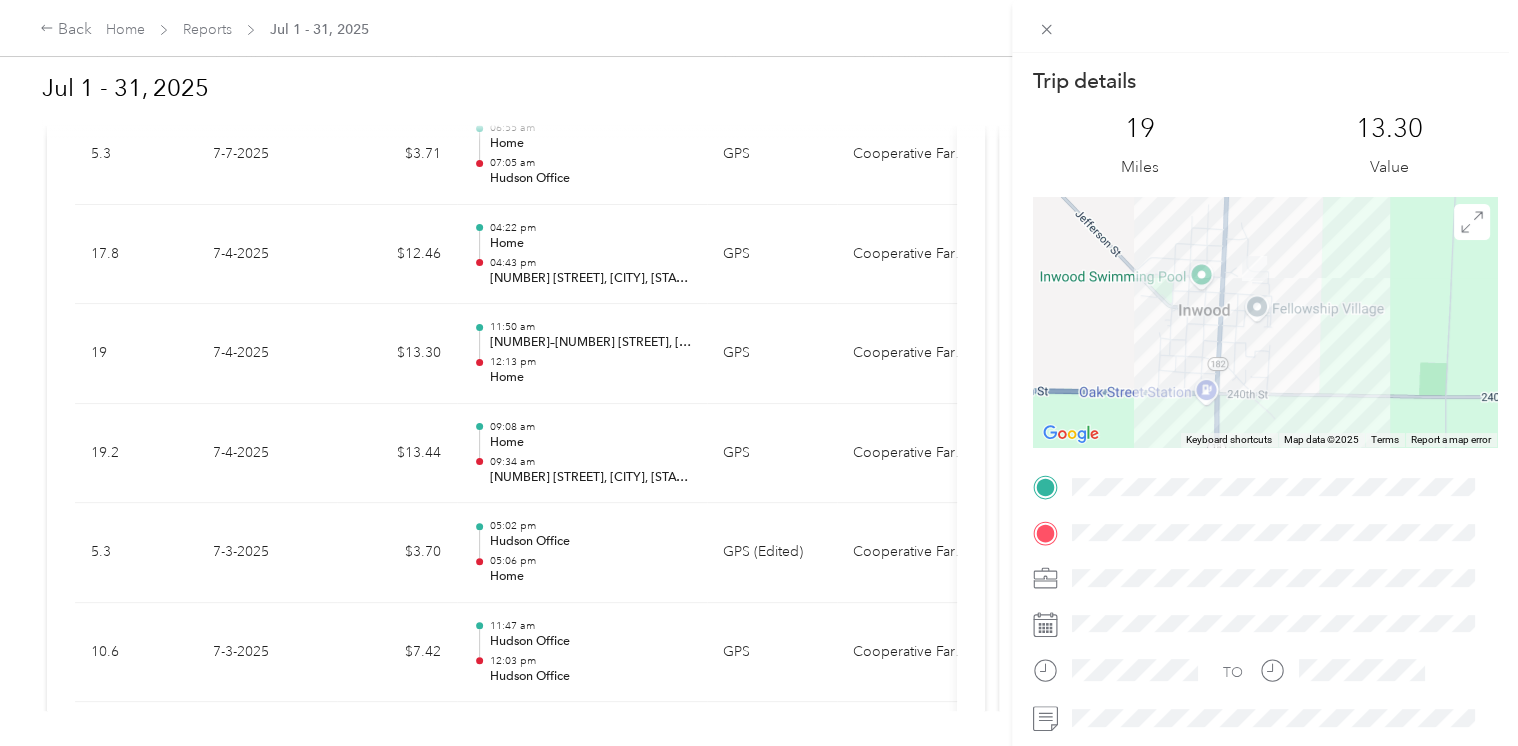 click on "Trip details This trip cannot be edited because it is either under review, approved, or paid. Contact your Team Manager to edit it. 19 Miles 13.30 Value  ← Move left → Move right ↑ Move up ↓ Move down + Zoom in - Zoom out Home Jump left by 75% End Jump right by 75% Page Up Jump up by 75% Page Down Jump down by 75% Keyboard shortcuts Map Data Map data ©2025 Map data ©2025 500 m  Click to toggle between metric and imperial units Terms Report a map error TO" at bounding box center (759, 373) 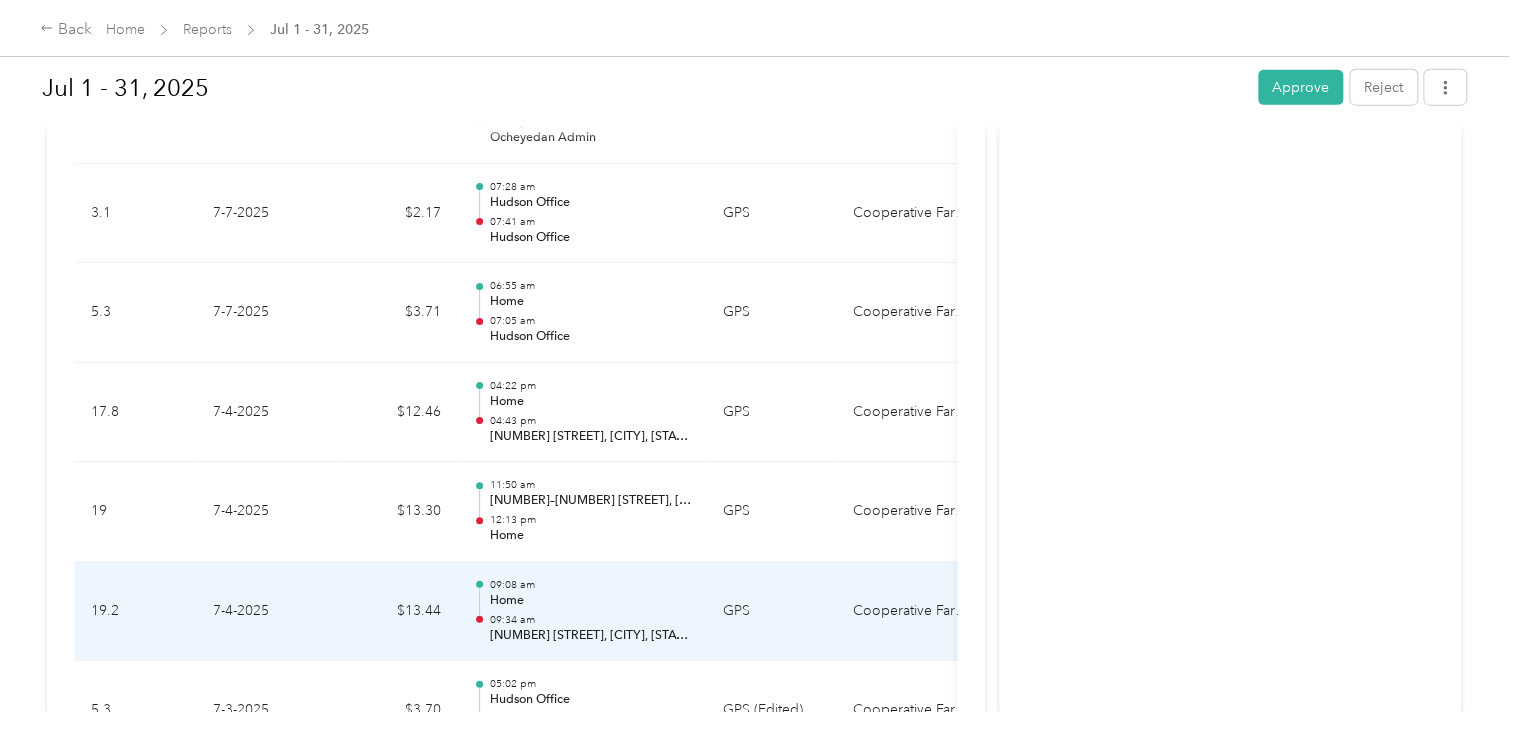 scroll, scrollTop: 10100, scrollLeft: 0, axis: vertical 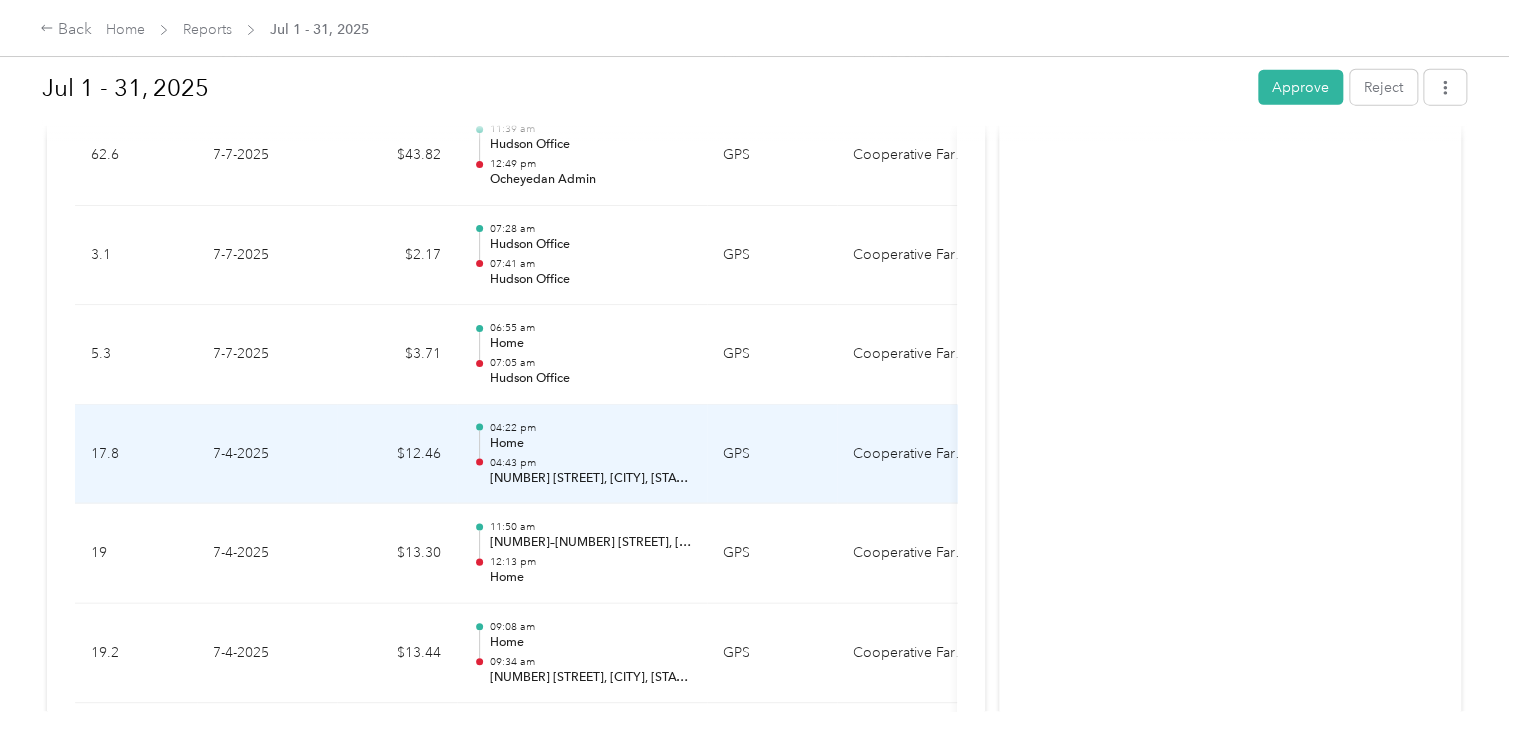 click on "Home" at bounding box center (590, 444) 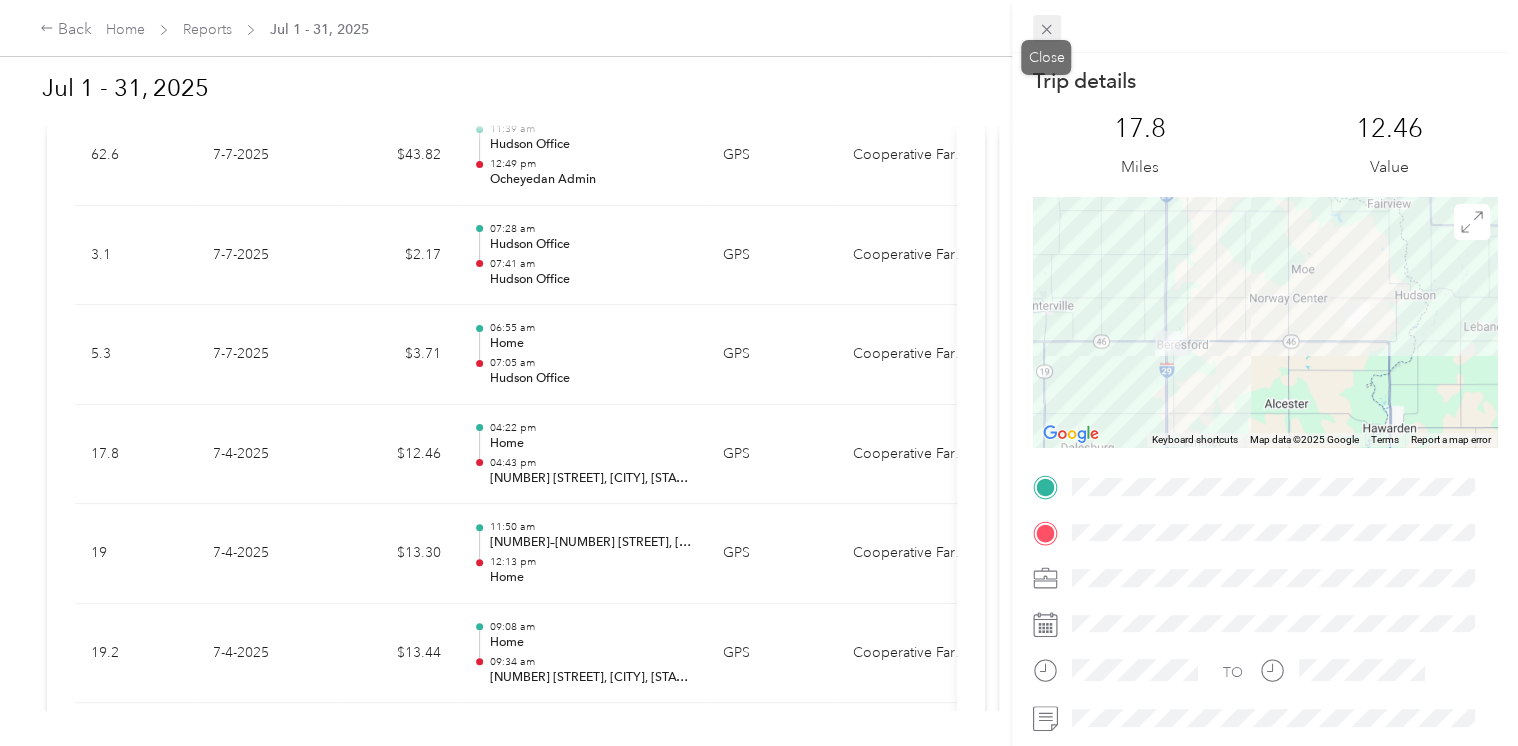 click 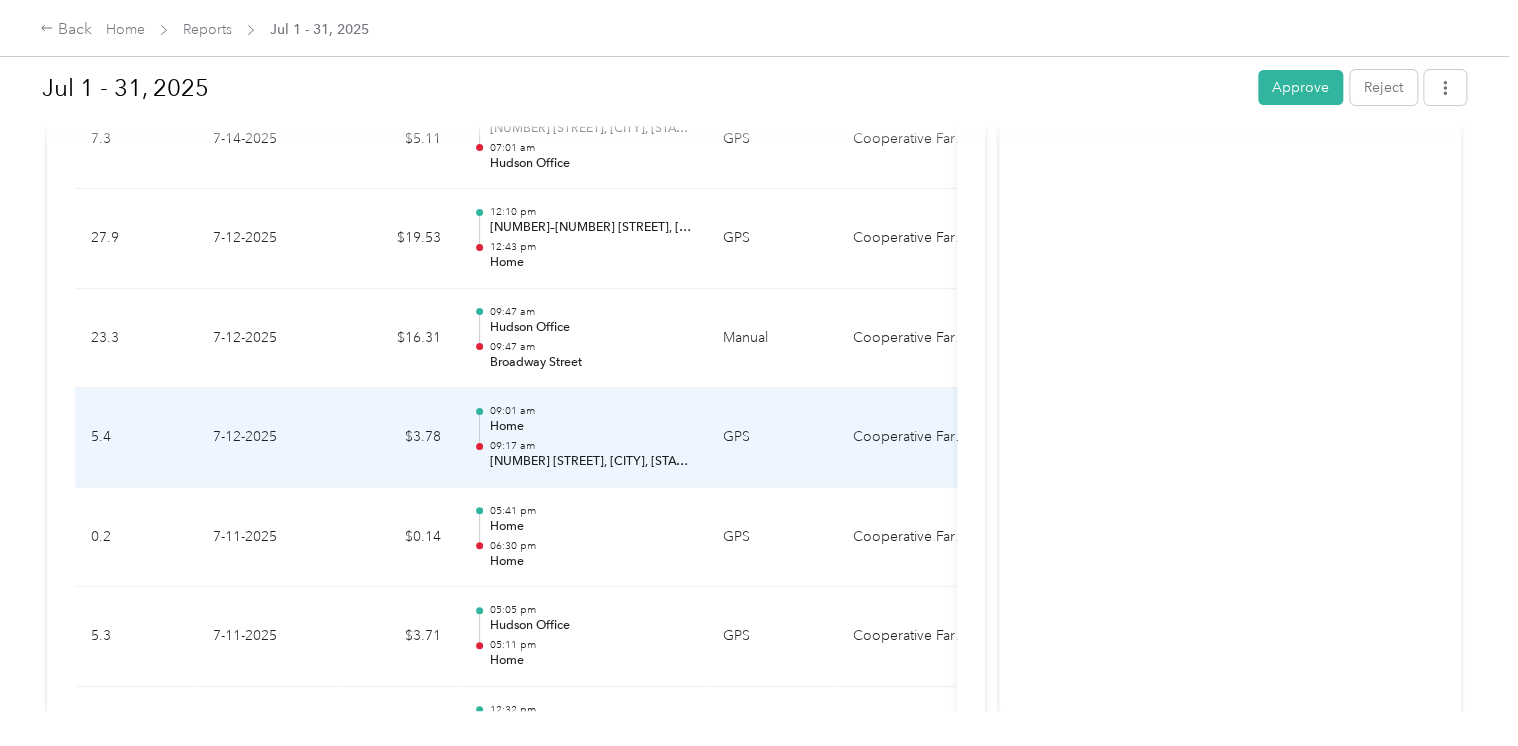 scroll, scrollTop: 7800, scrollLeft: 0, axis: vertical 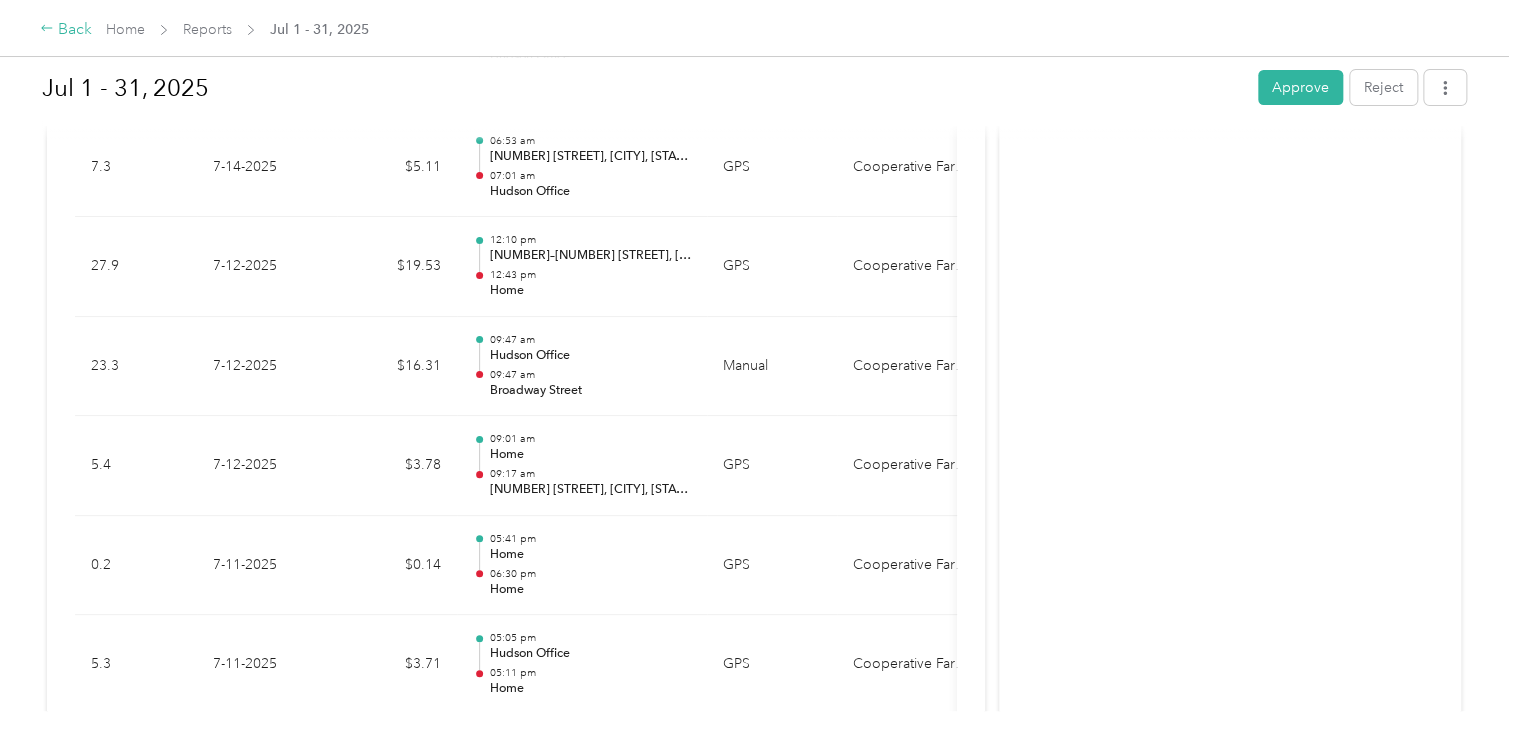 click on "Back" at bounding box center [66, 30] 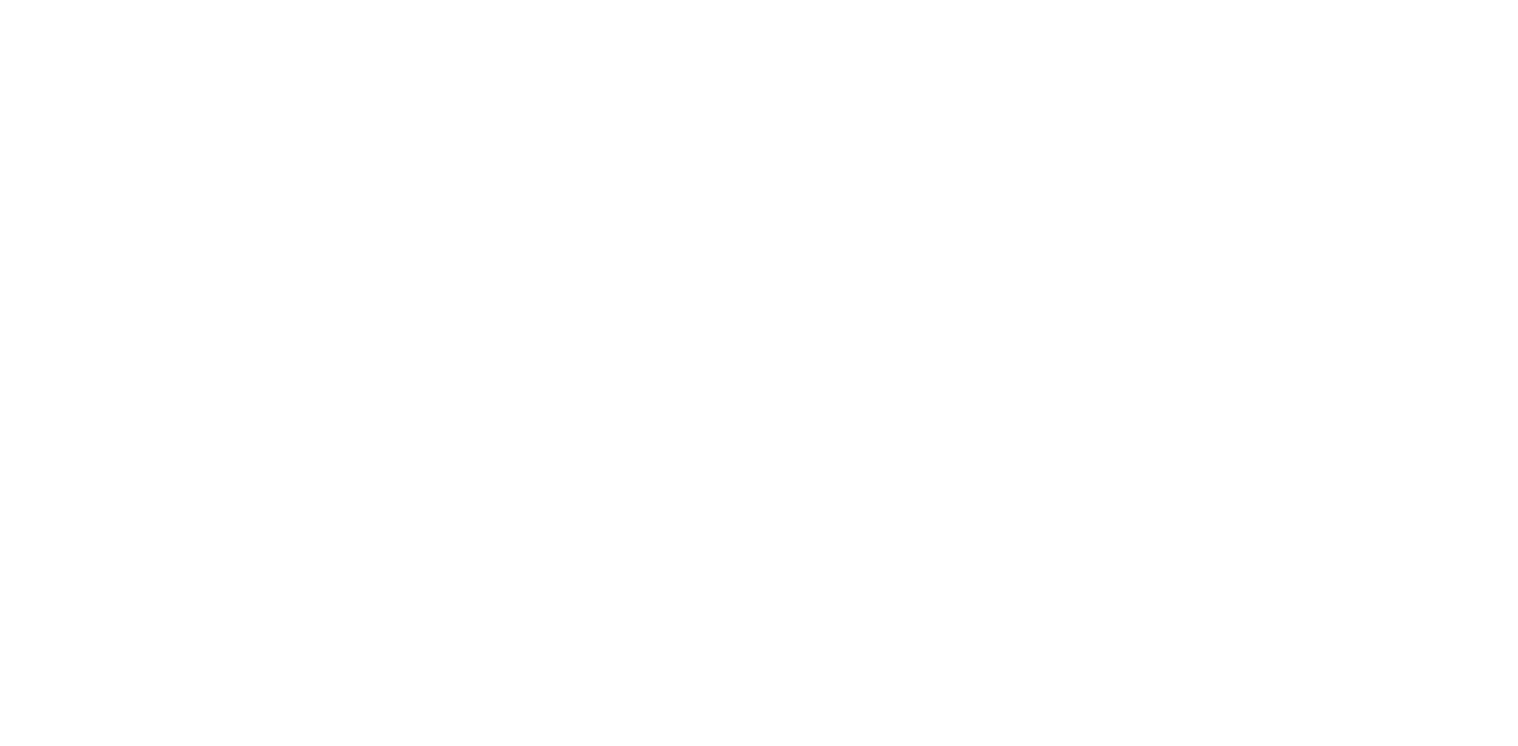 scroll, scrollTop: 0, scrollLeft: 0, axis: both 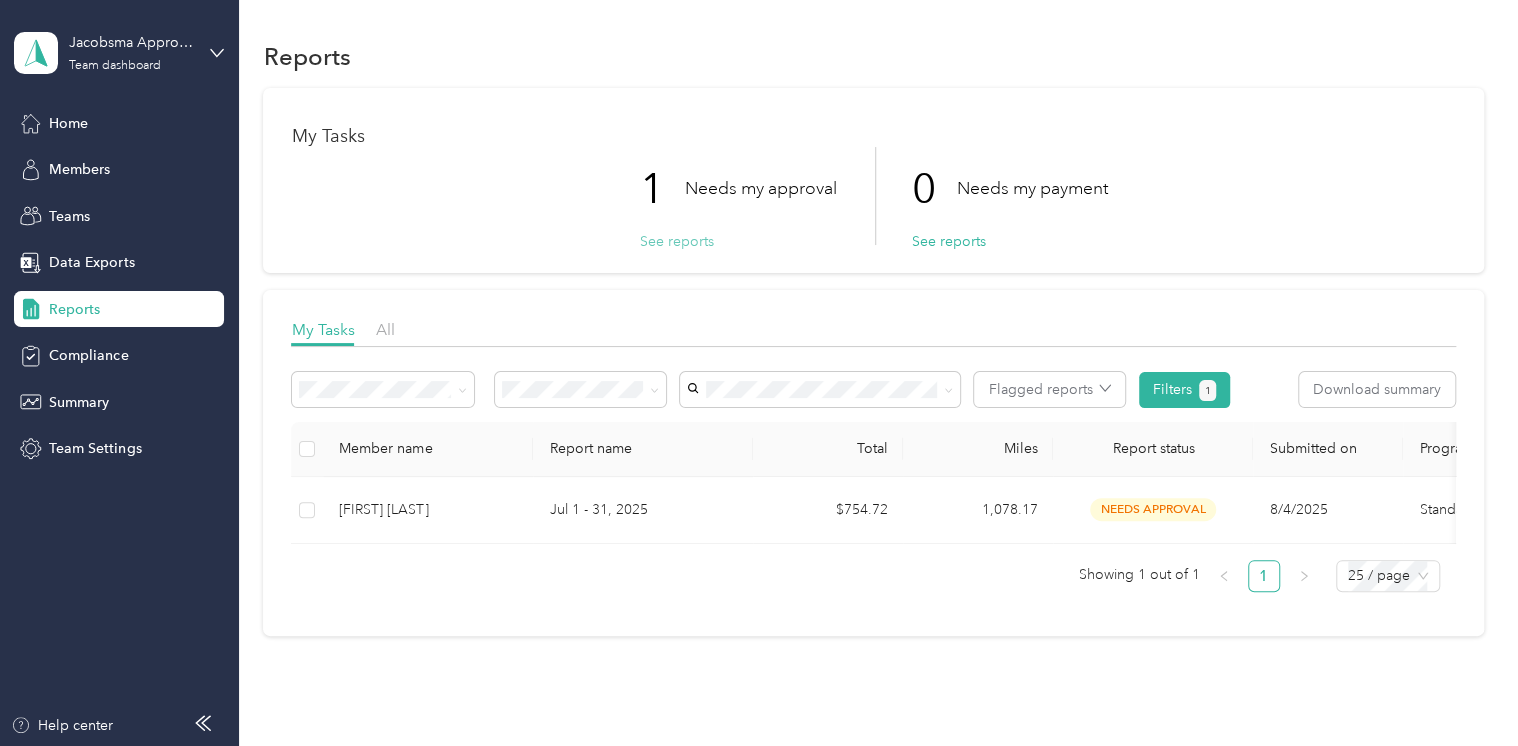 click on "See reports" at bounding box center [676, 241] 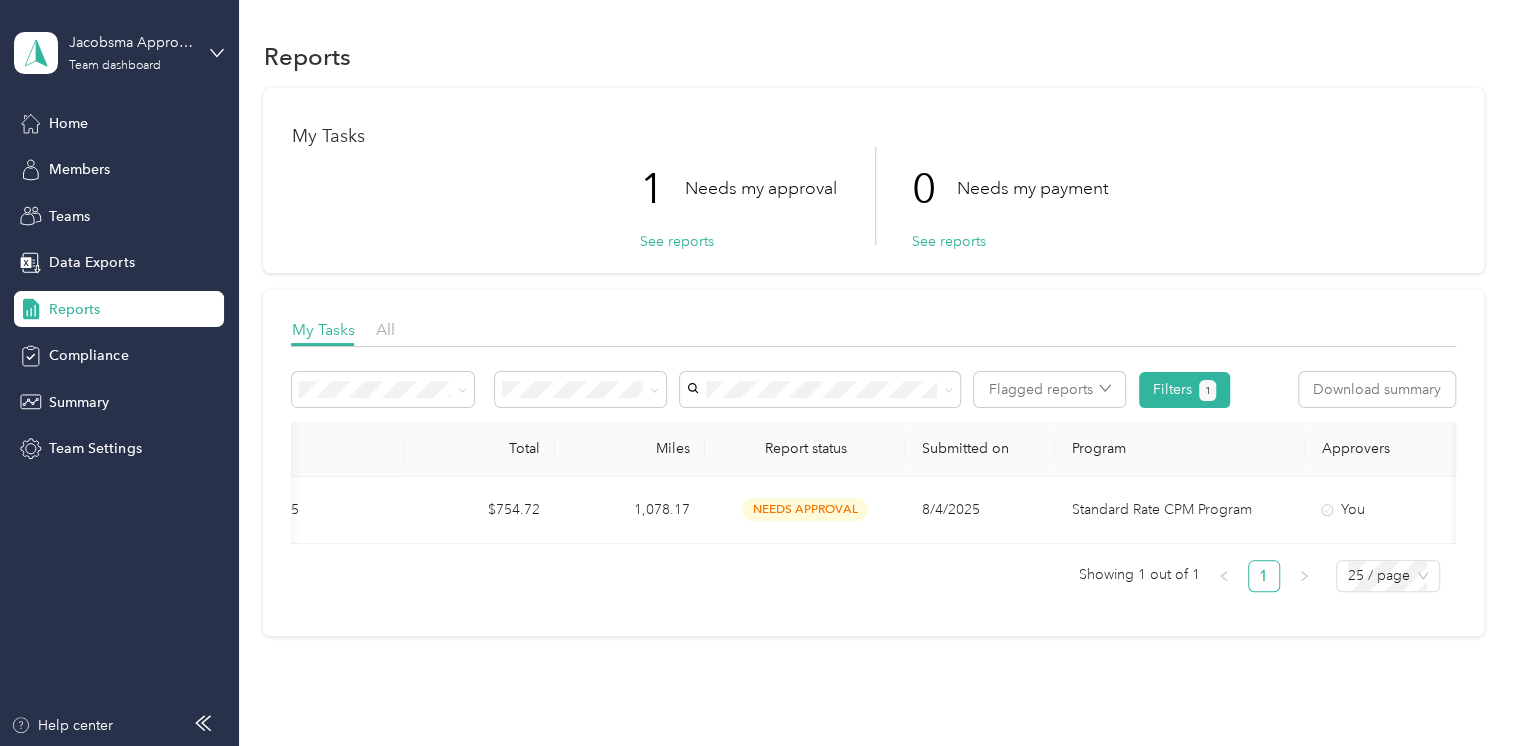 scroll, scrollTop: 0, scrollLeft: 504, axis: horizontal 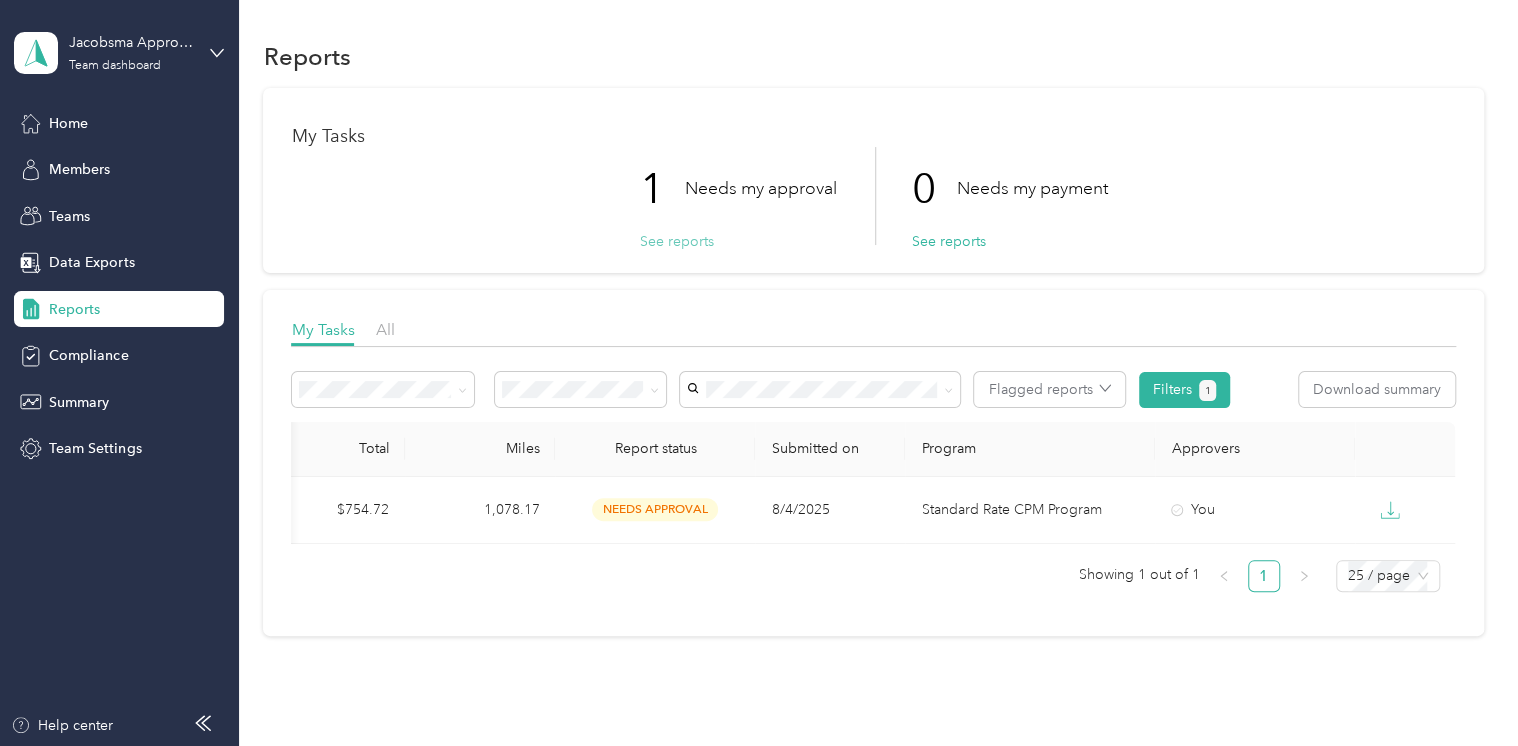 click on "See reports" at bounding box center (676, 241) 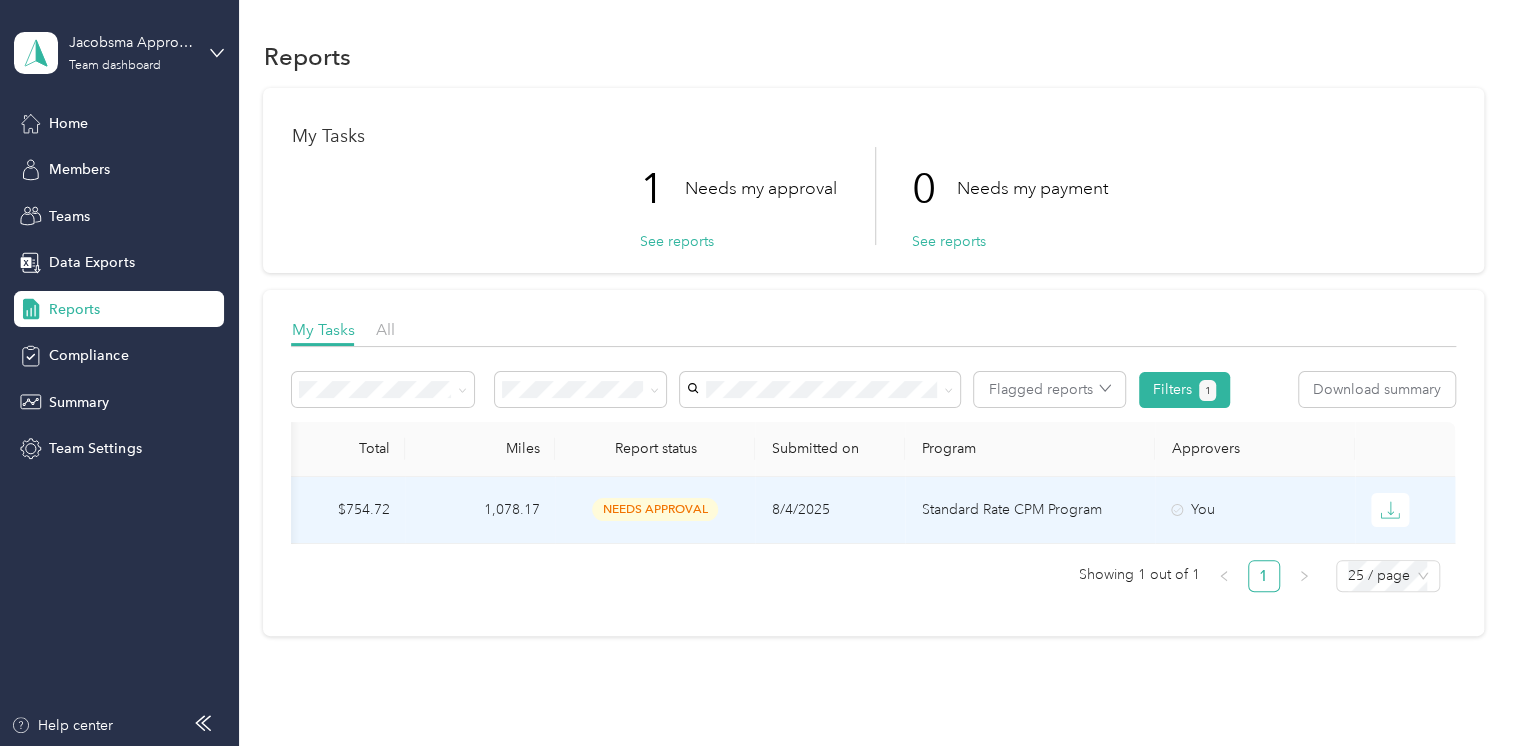 click on "needs approval" at bounding box center [655, 509] 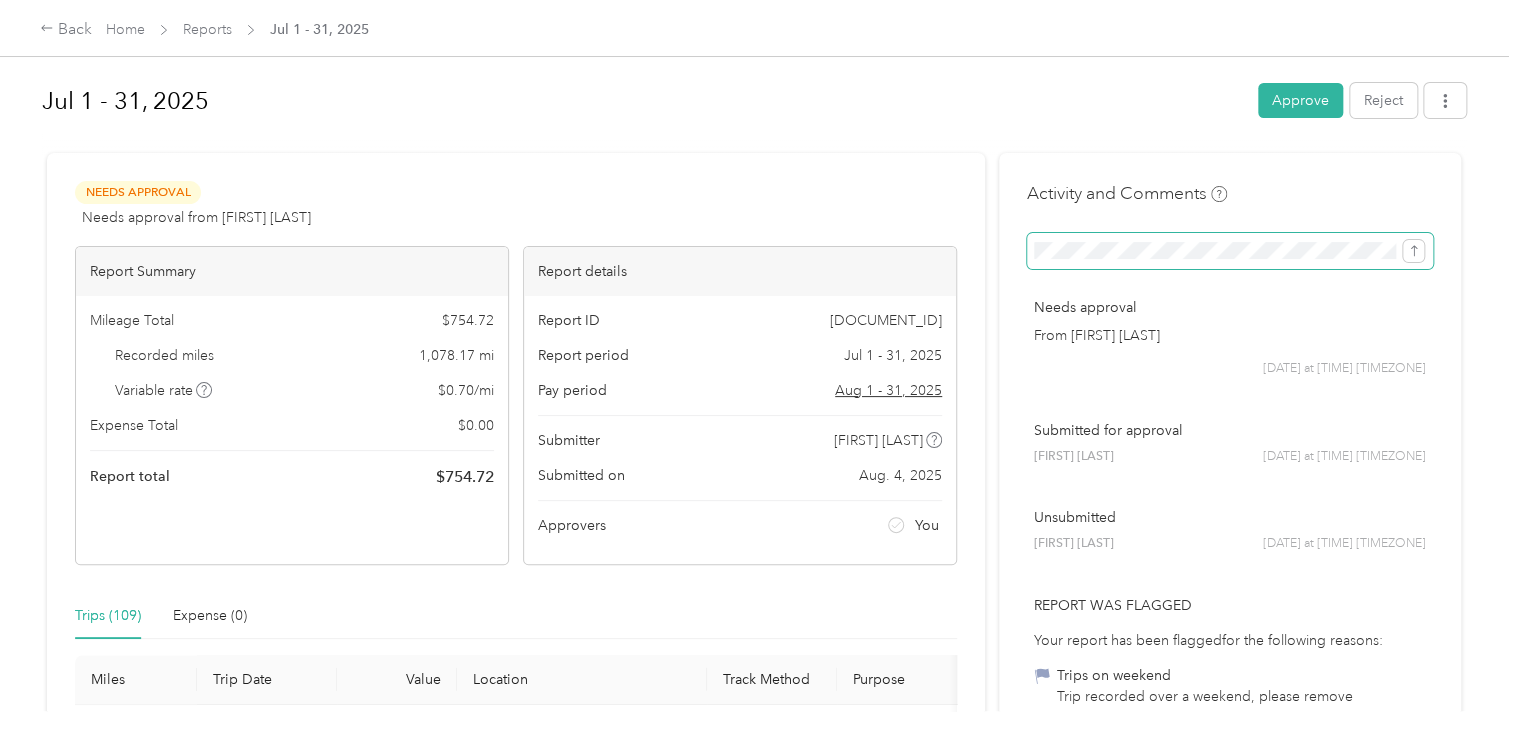 scroll, scrollTop: 0, scrollLeft: 96, axis: horizontal 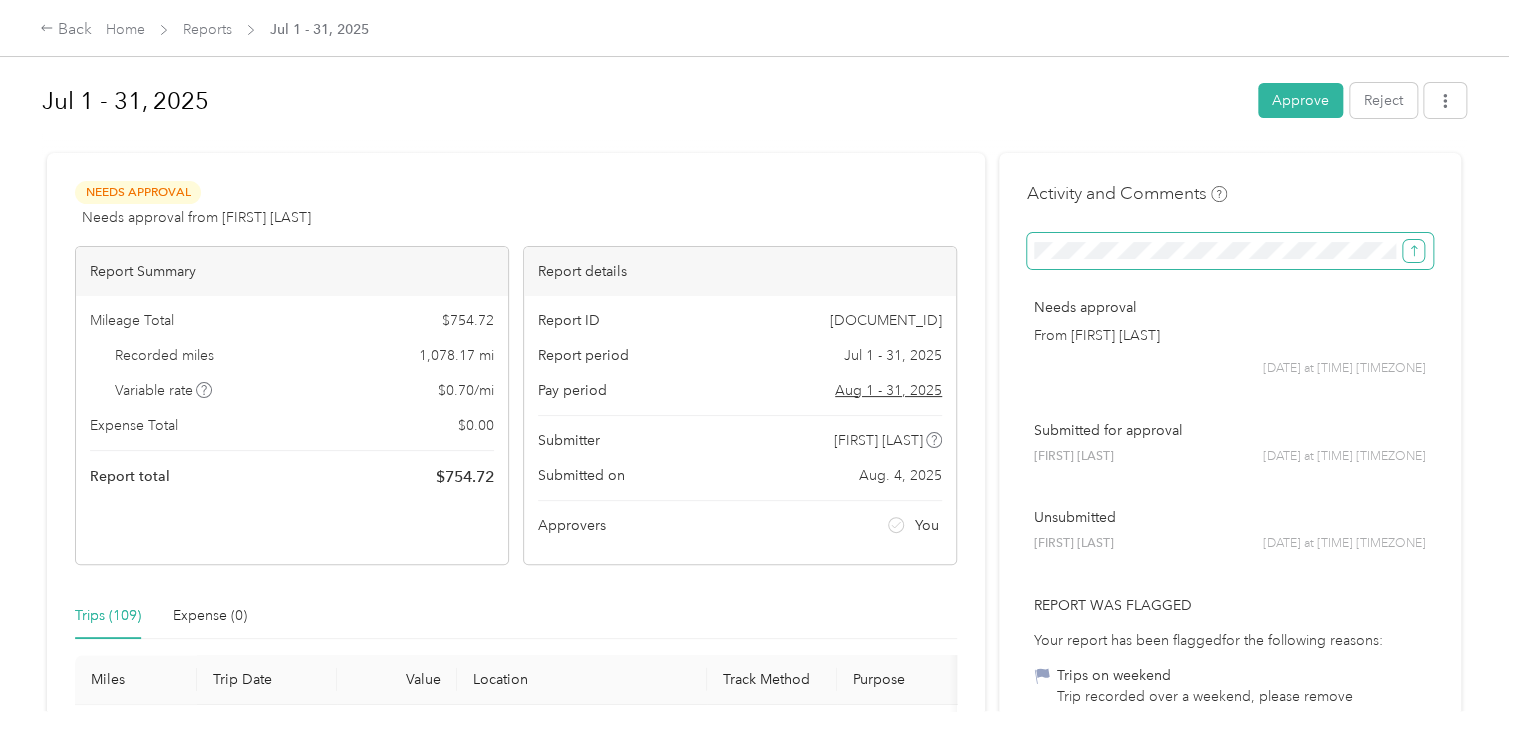 click 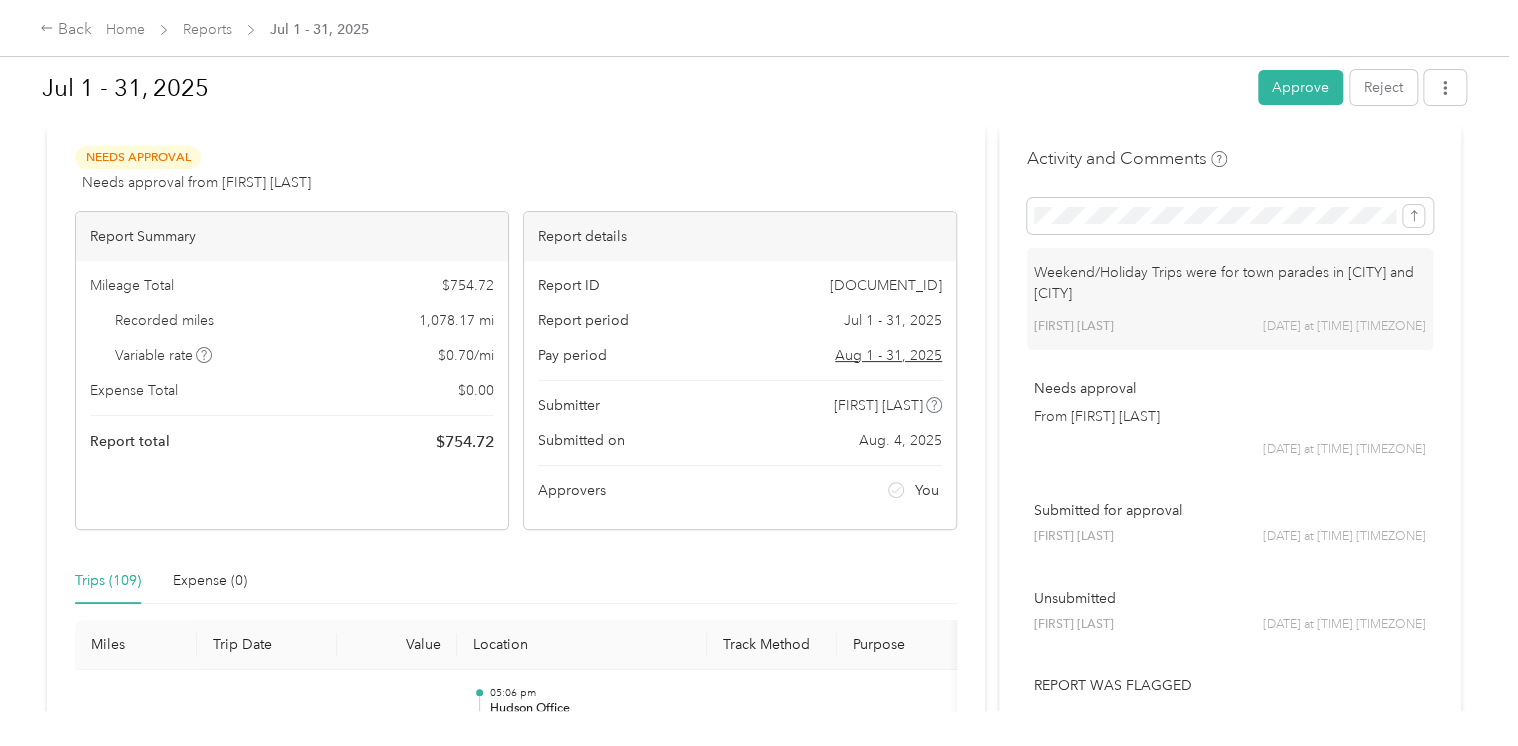 scroll, scrollTop: 0, scrollLeft: 0, axis: both 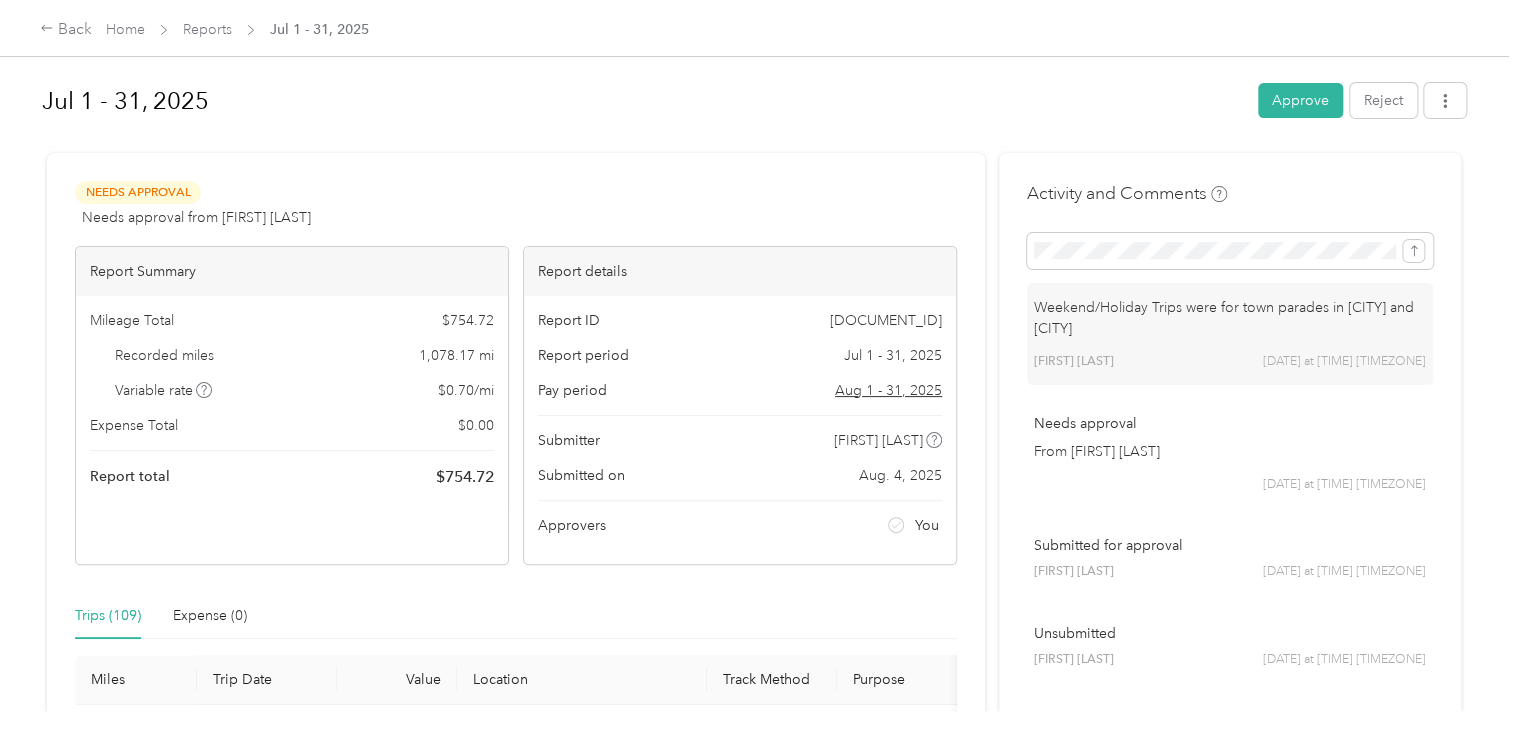click on "Approve" at bounding box center (1300, 100) 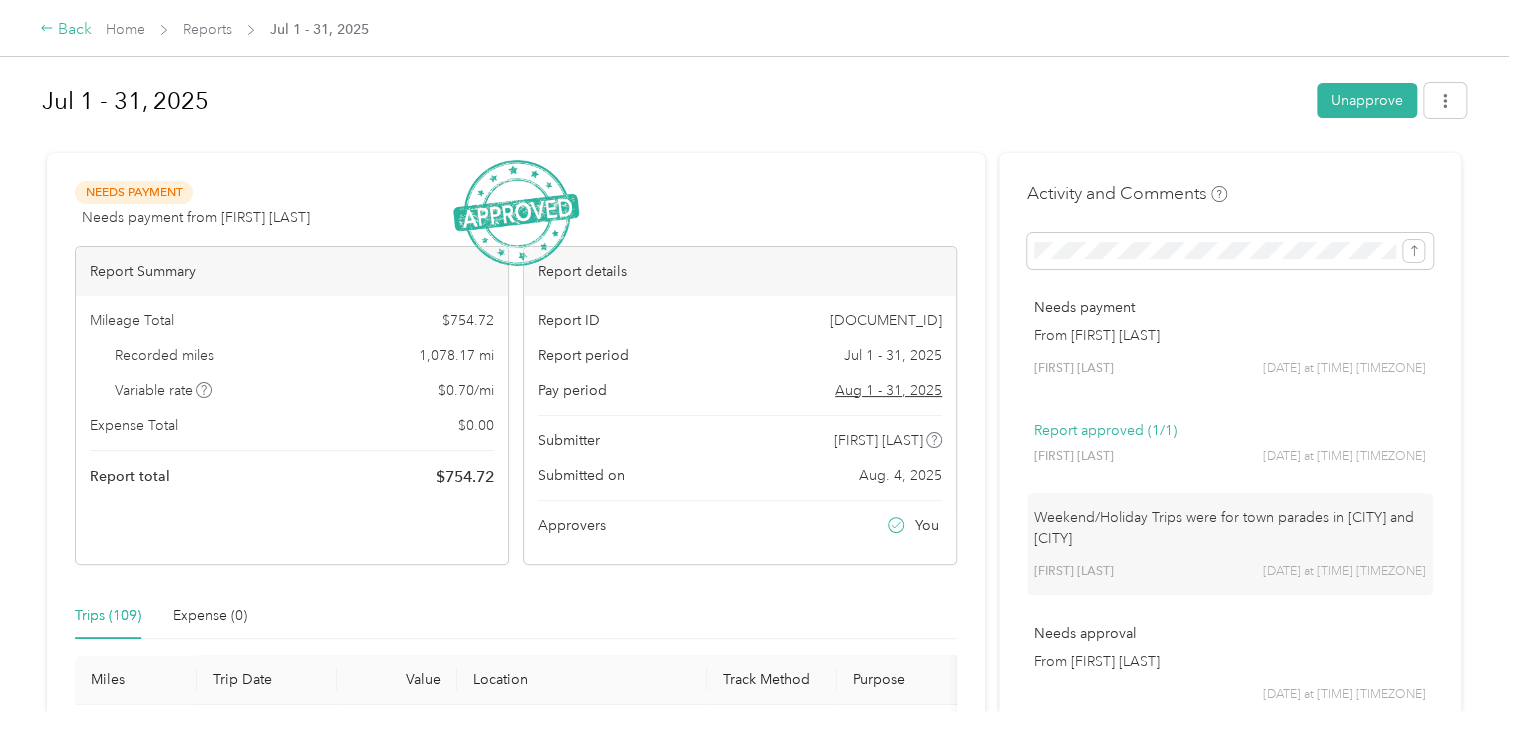 click on "Back" at bounding box center [66, 30] 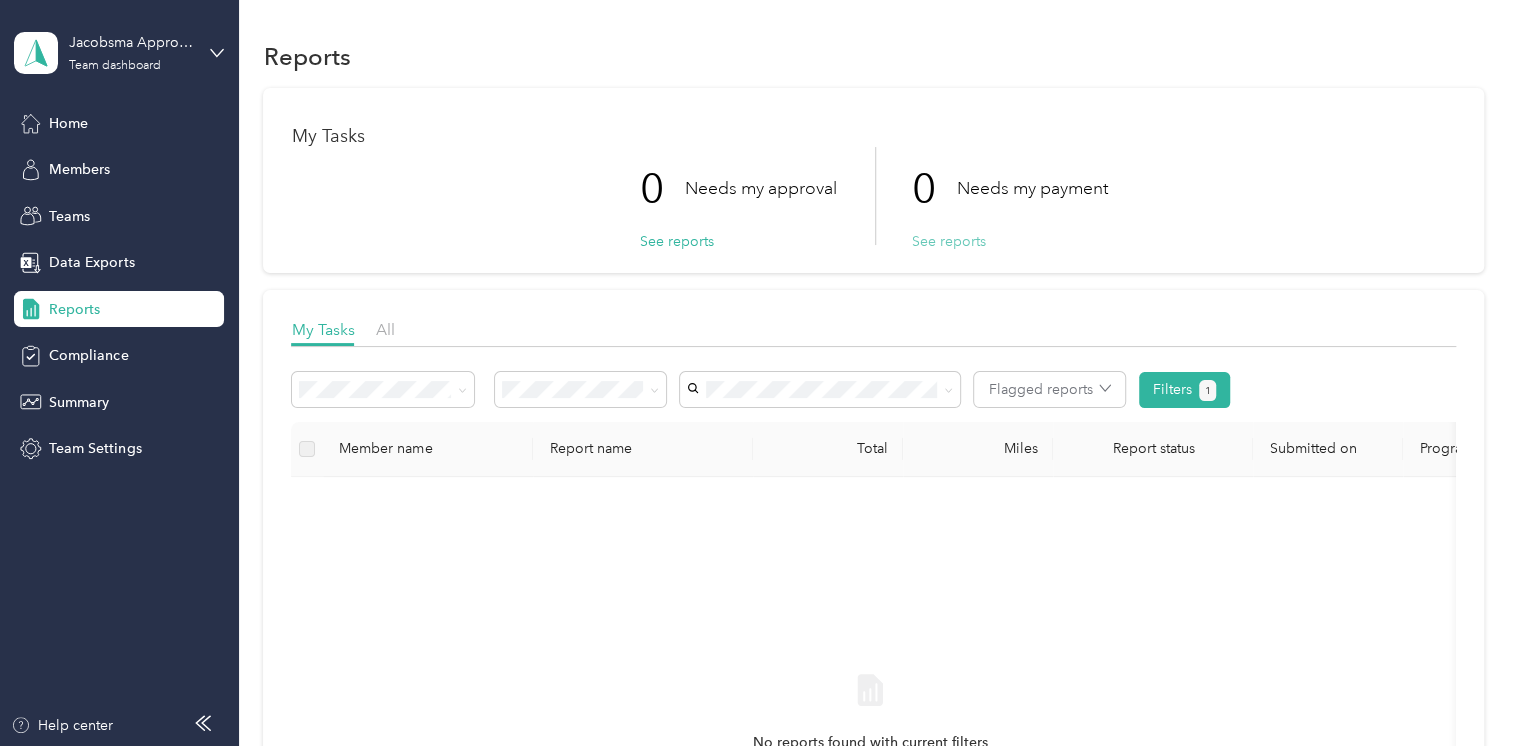 click on "See reports" at bounding box center [948, 241] 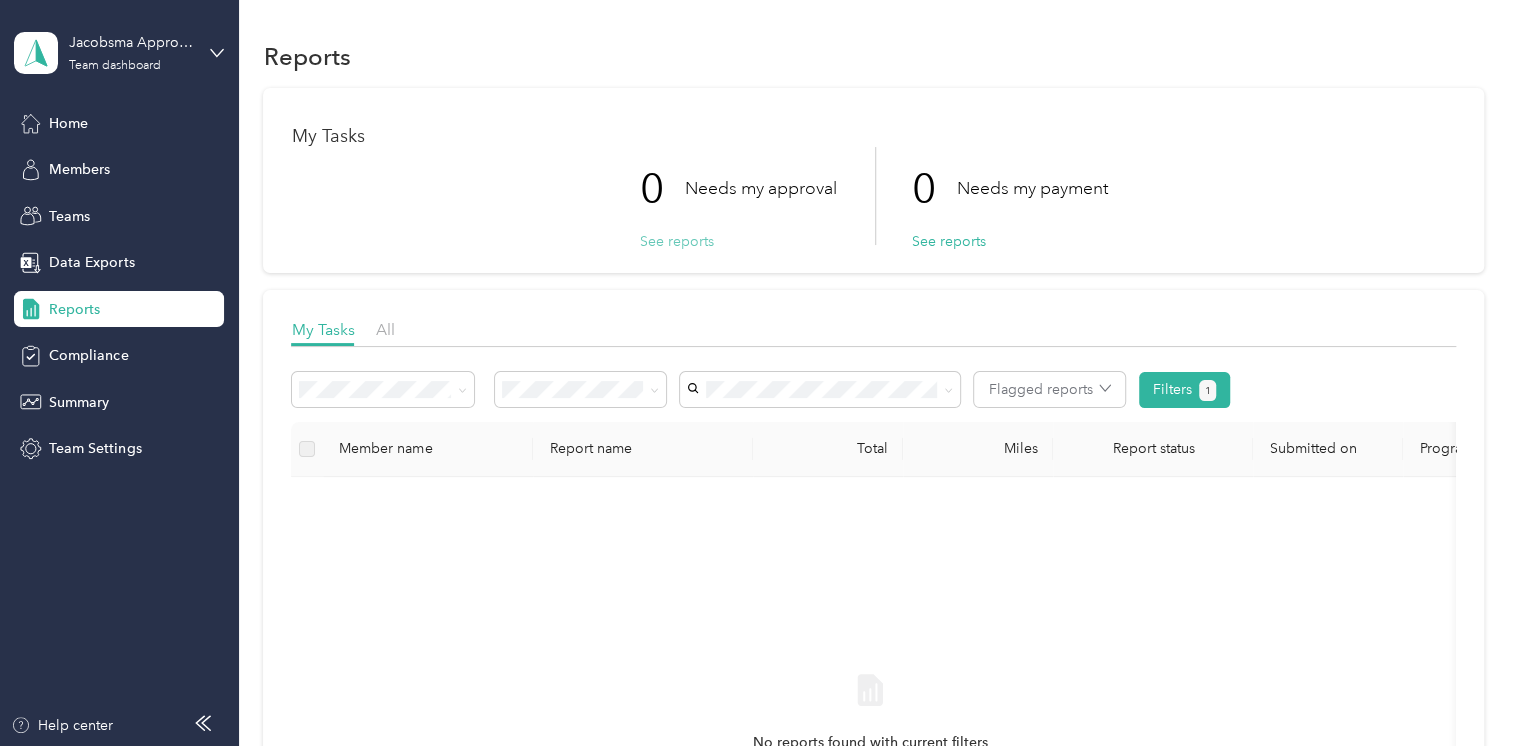 click on "See reports" at bounding box center [676, 241] 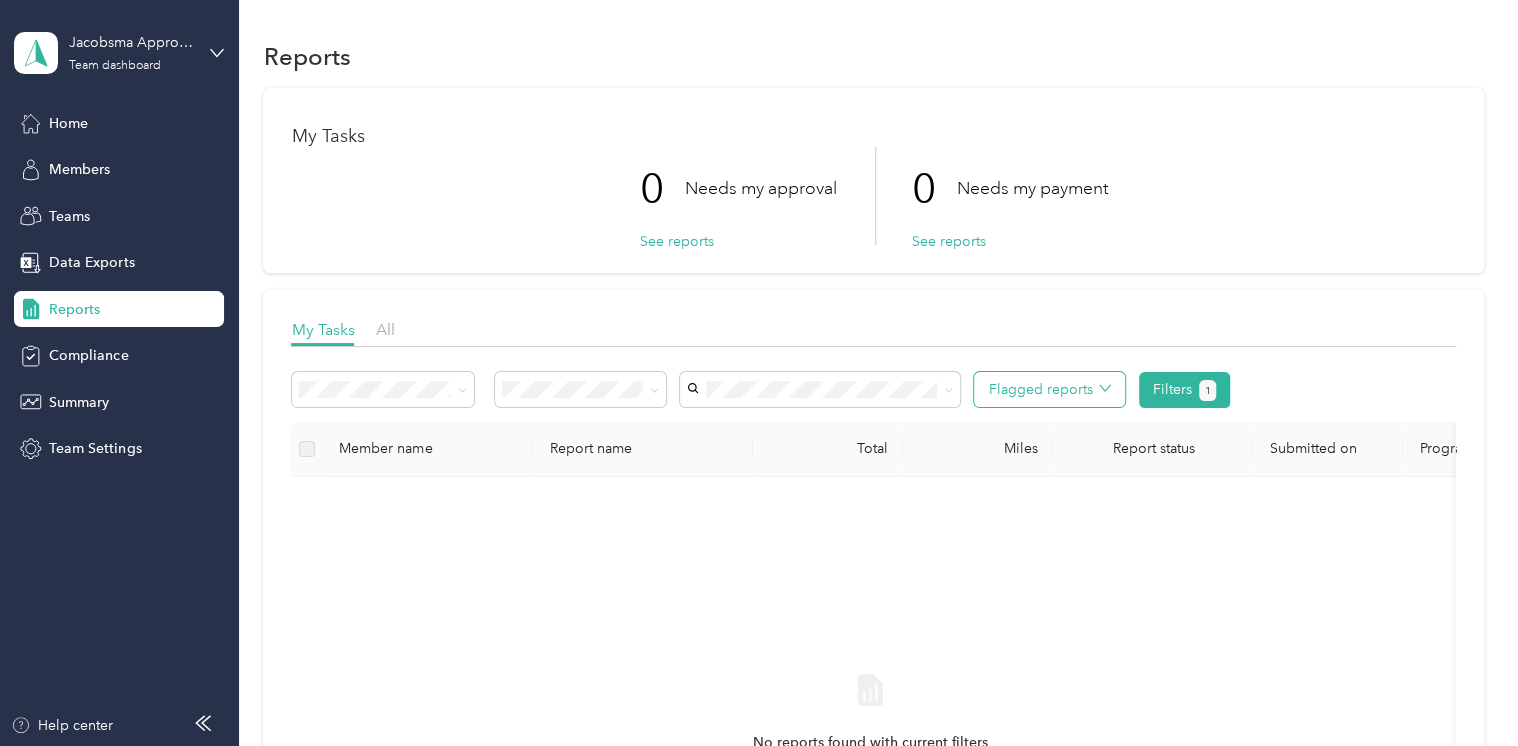 click 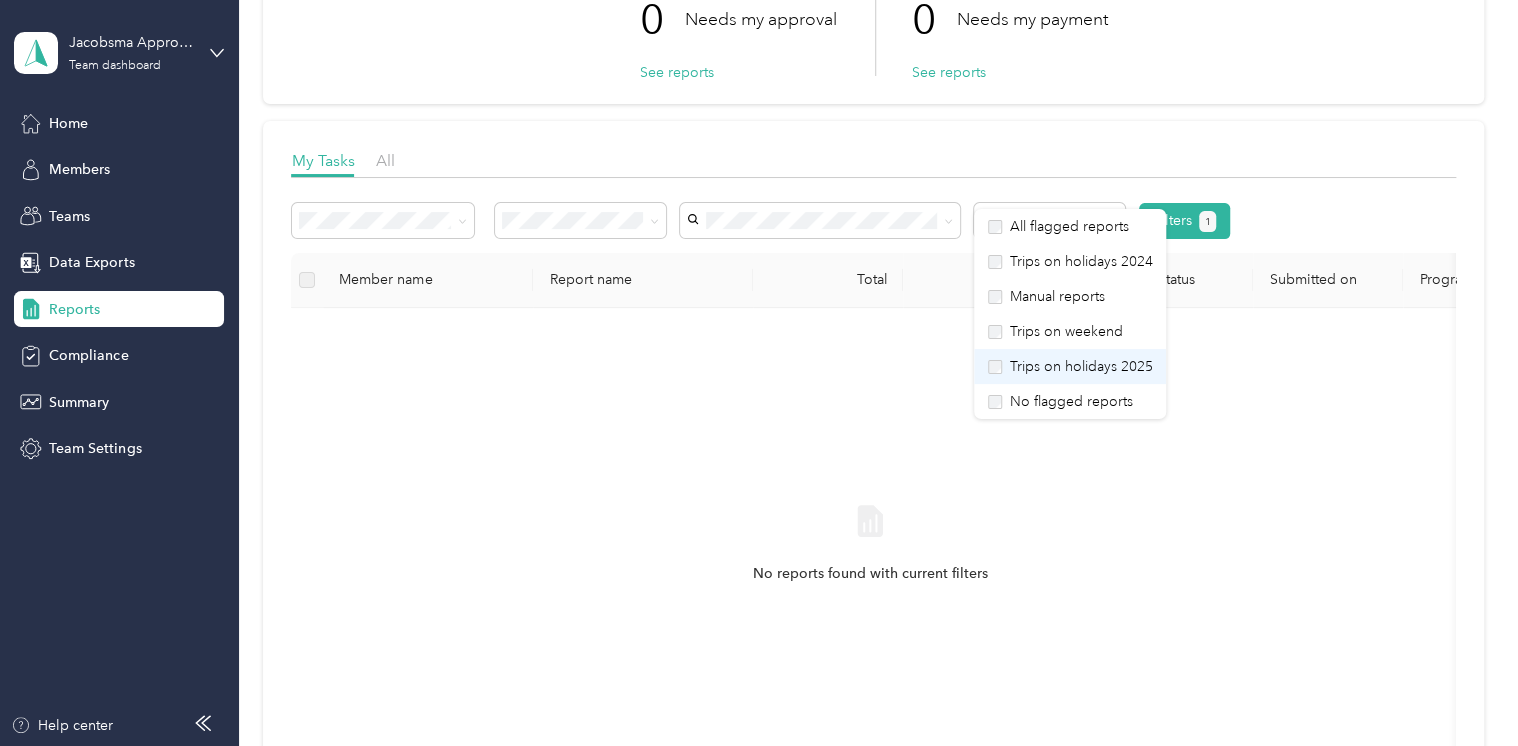 scroll, scrollTop: 200, scrollLeft: 0, axis: vertical 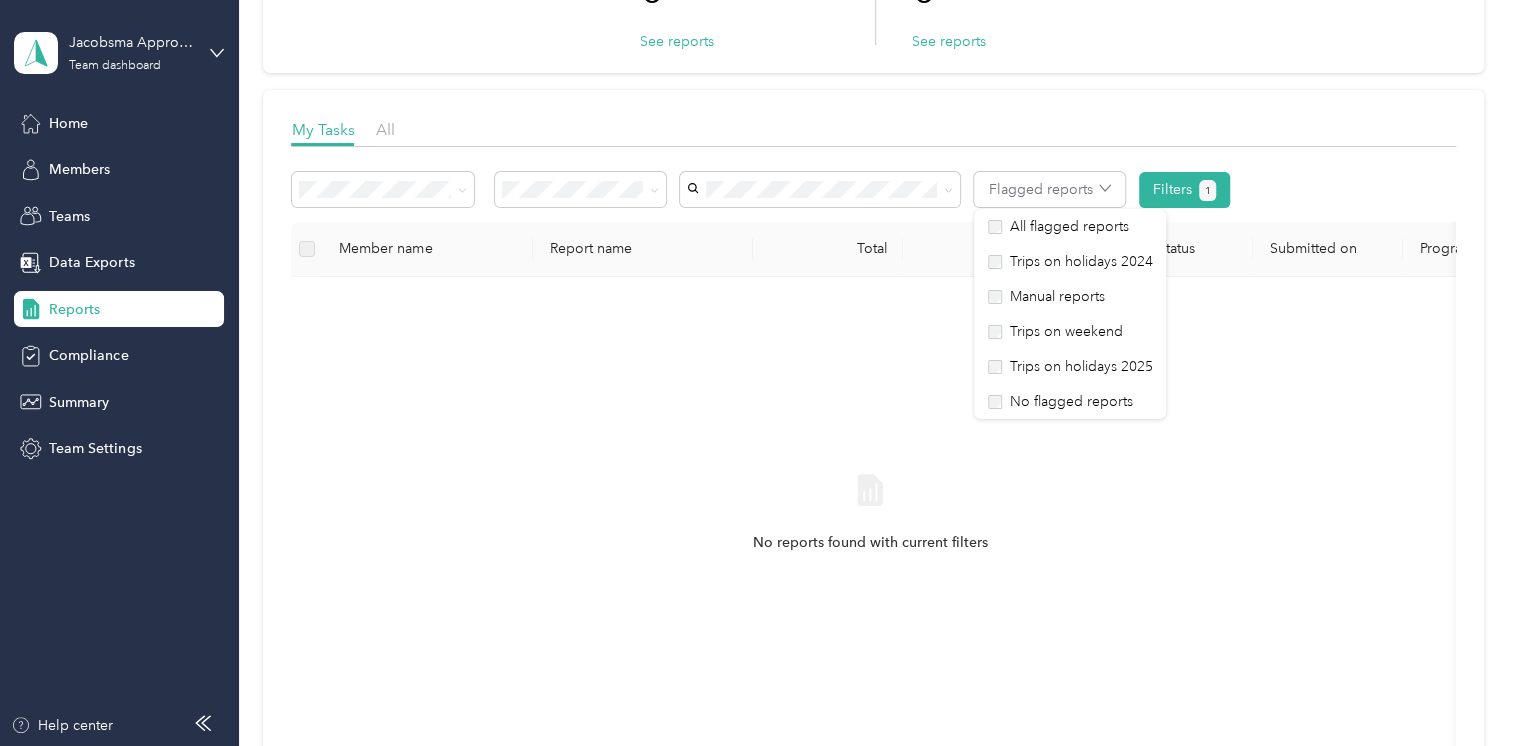 click on "No reports found with current filters" at bounding box center [870, 531] 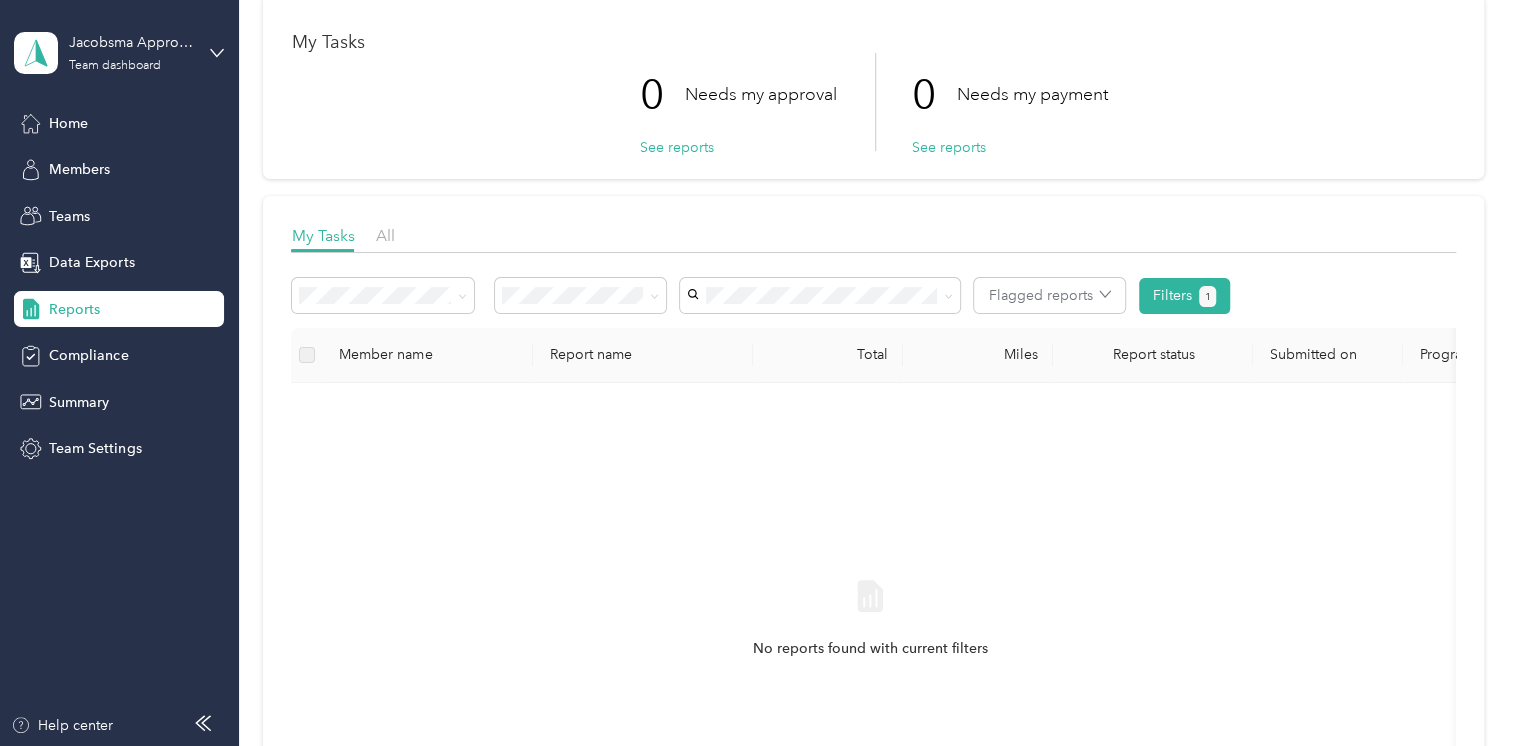 scroll, scrollTop: 0, scrollLeft: 0, axis: both 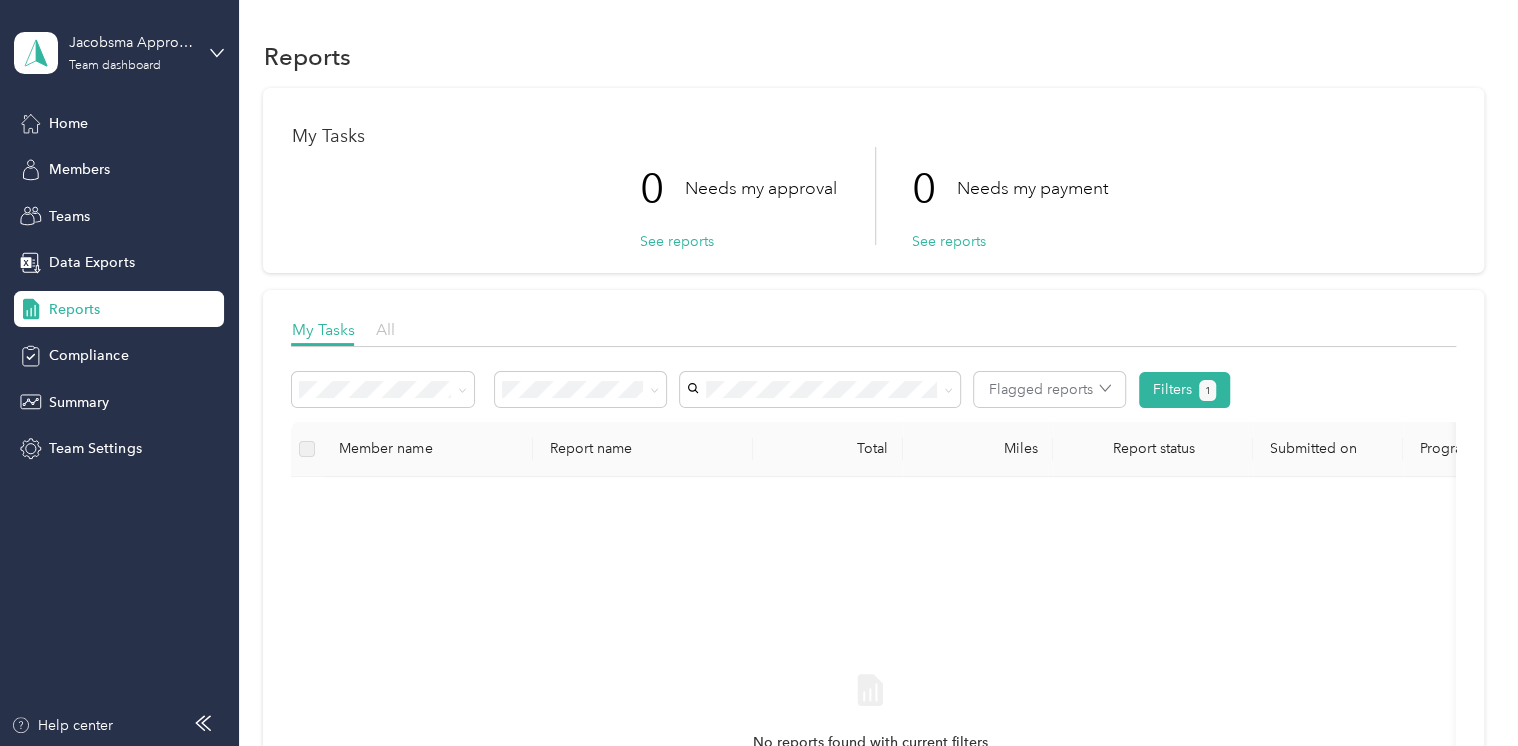 click on "All" at bounding box center (384, 329) 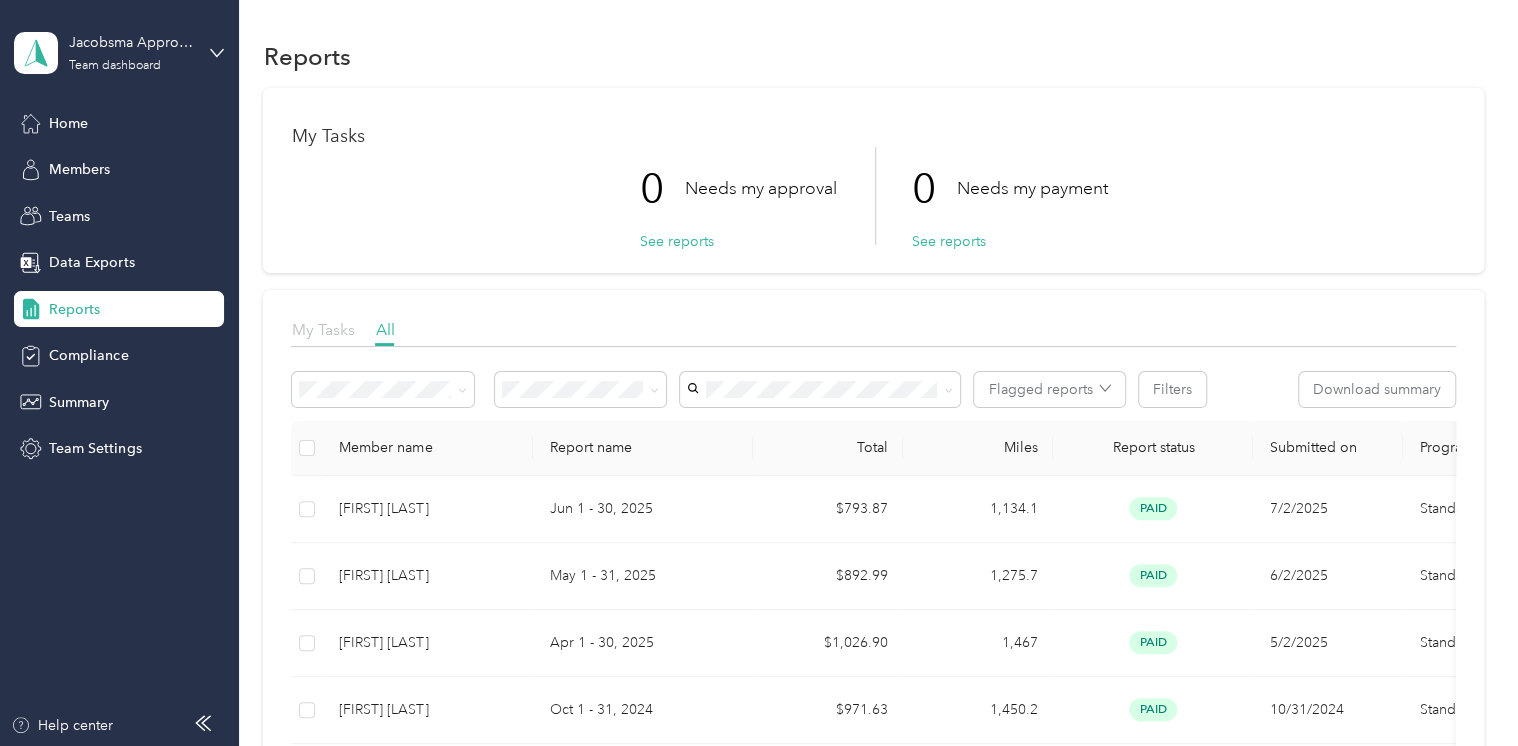 click on "My Tasks" at bounding box center (322, 329) 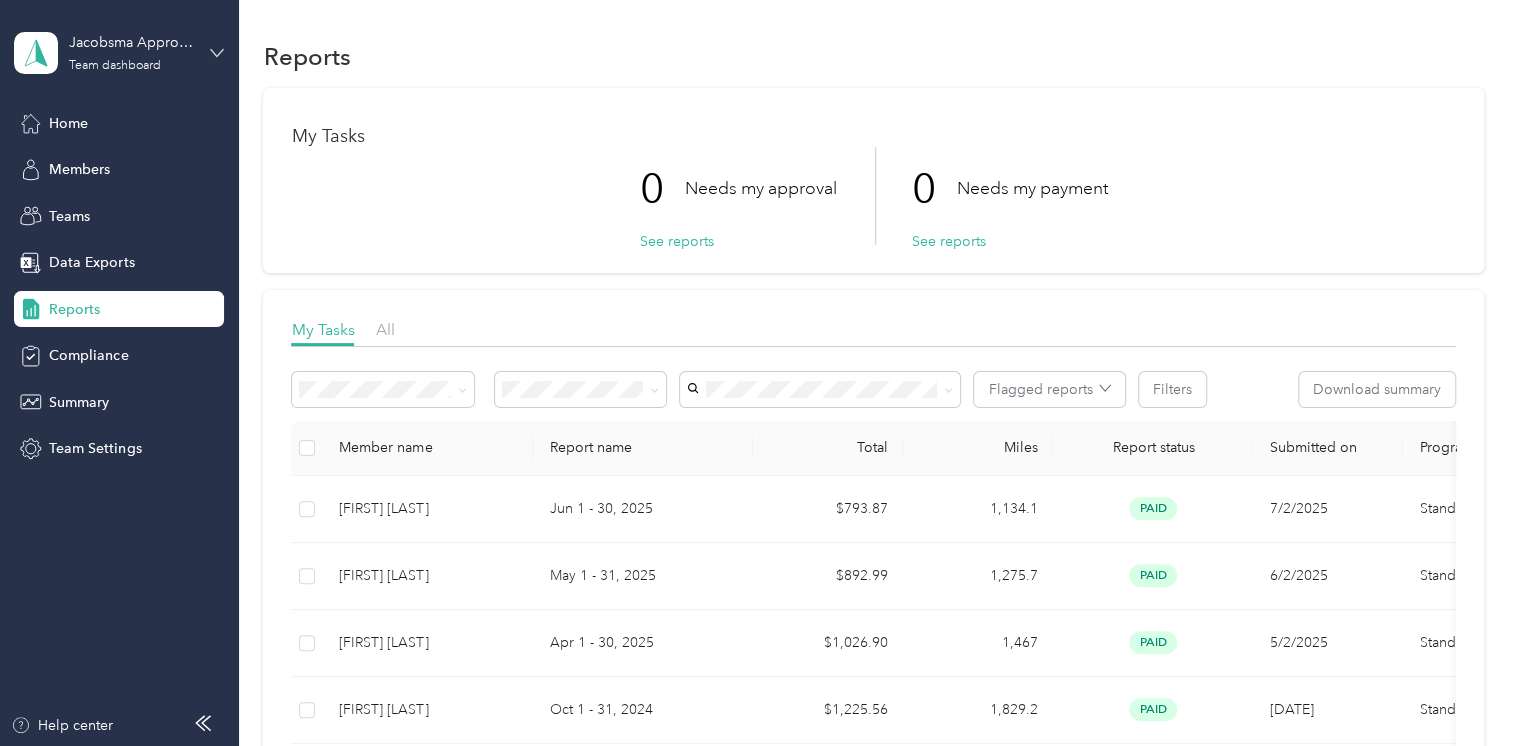 click 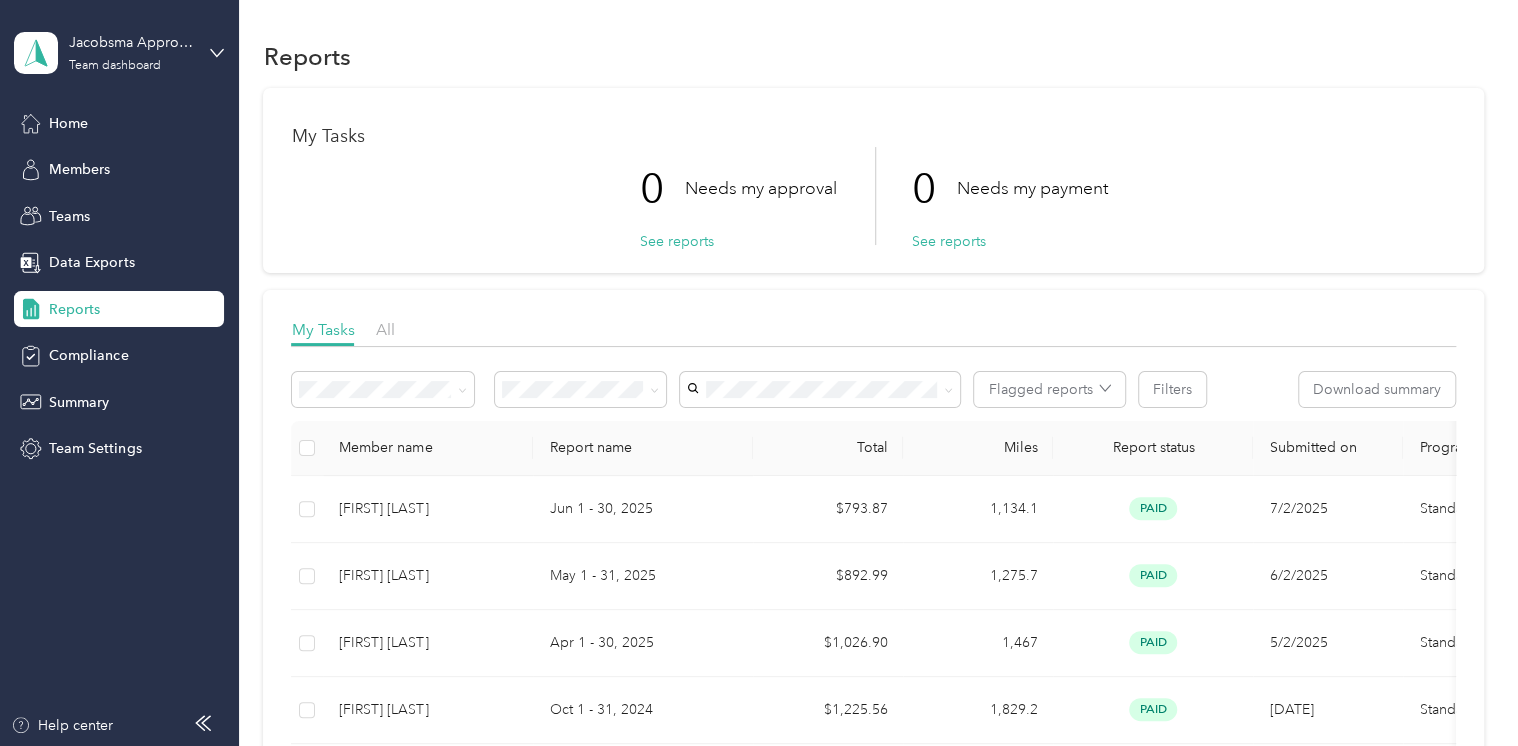 click on "Personal dashboard" at bounding box center [95, 209] 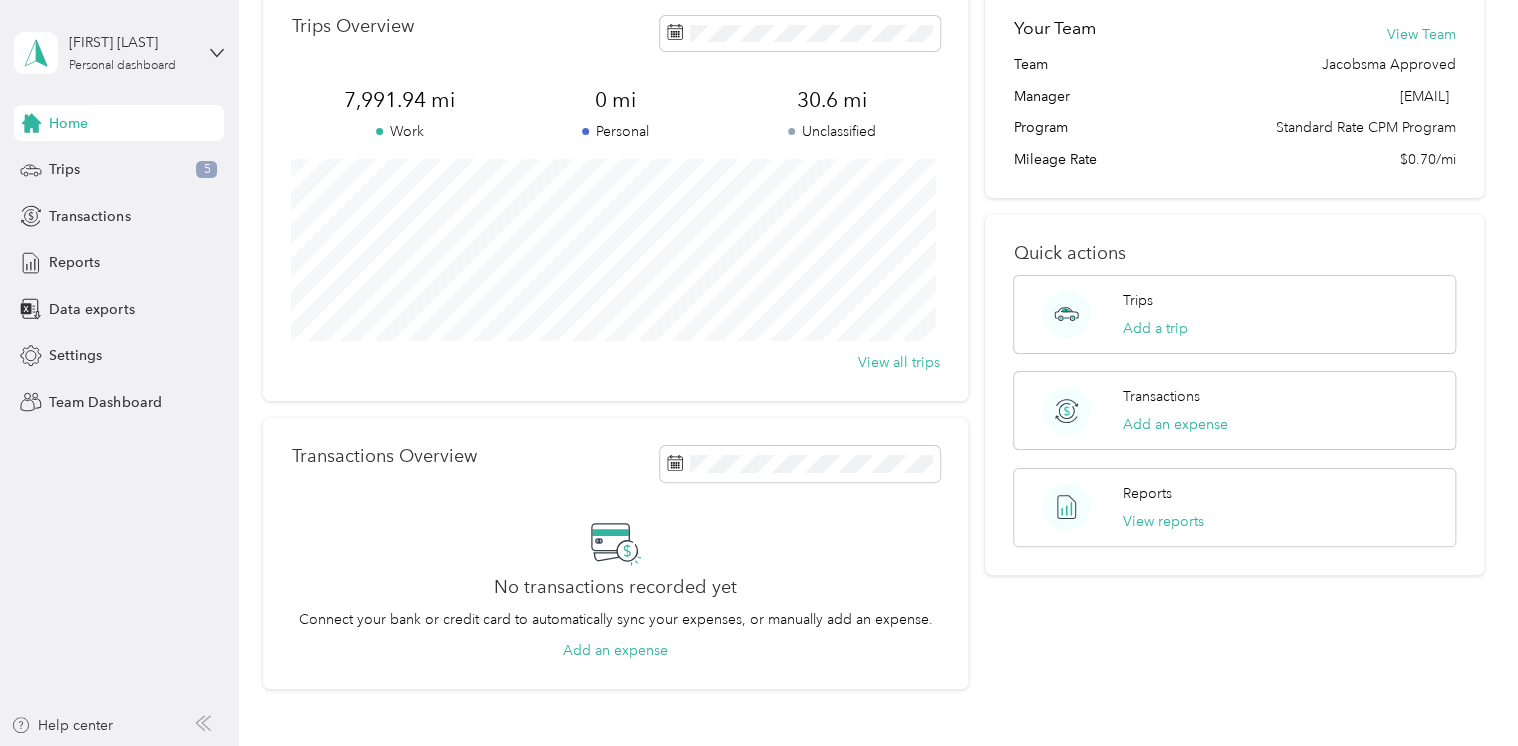 scroll, scrollTop: 0, scrollLeft: 0, axis: both 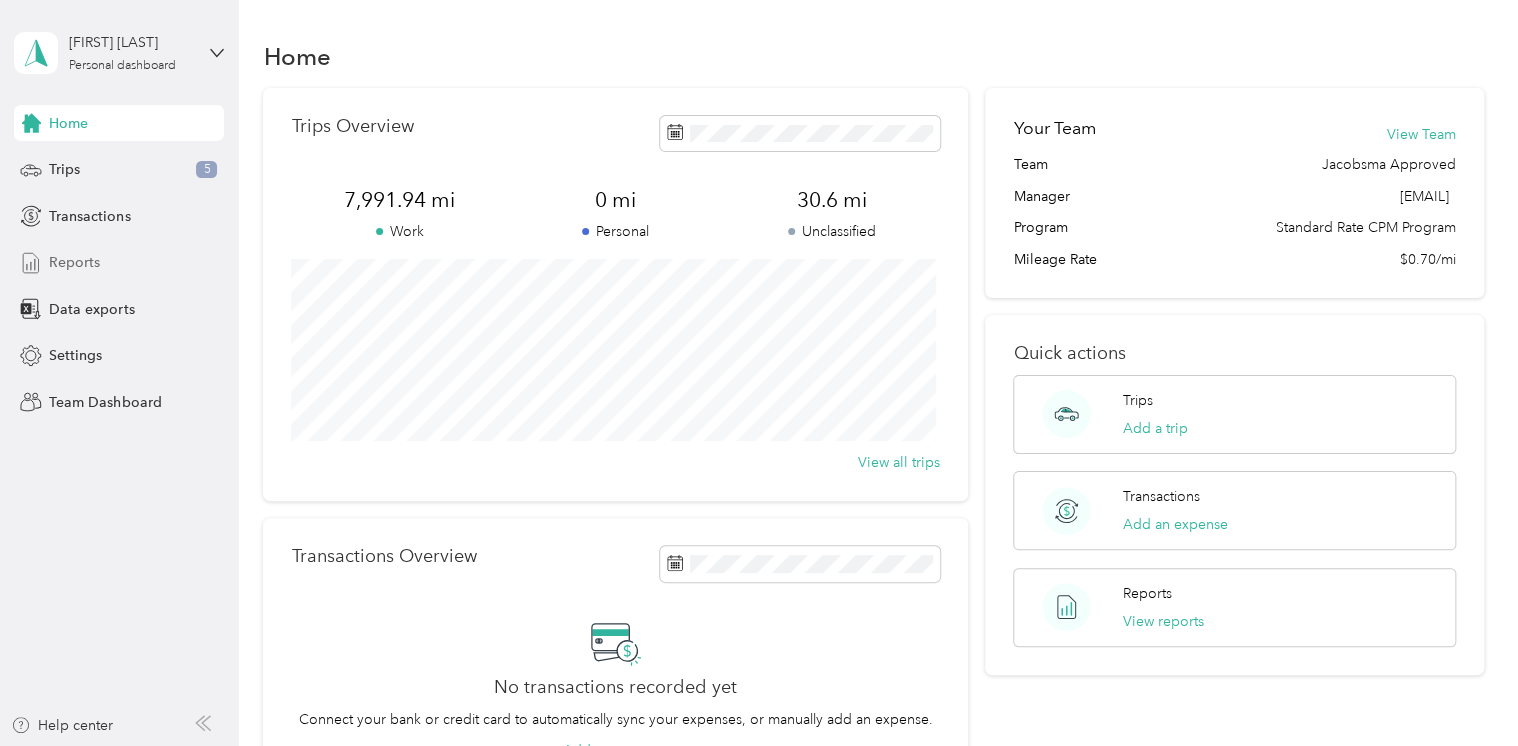 click on "Reports" at bounding box center [74, 262] 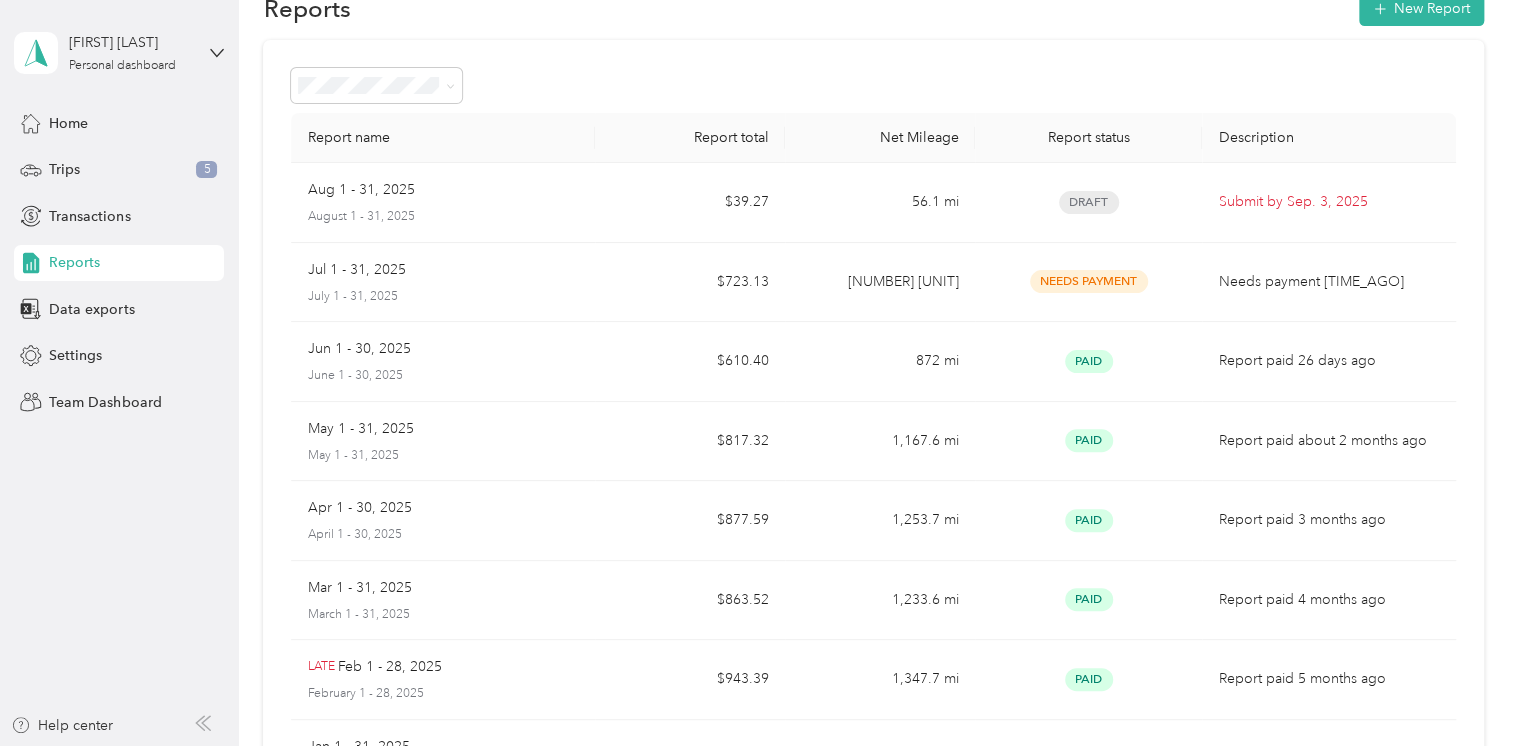 scroll, scrollTop: 0, scrollLeft: 0, axis: both 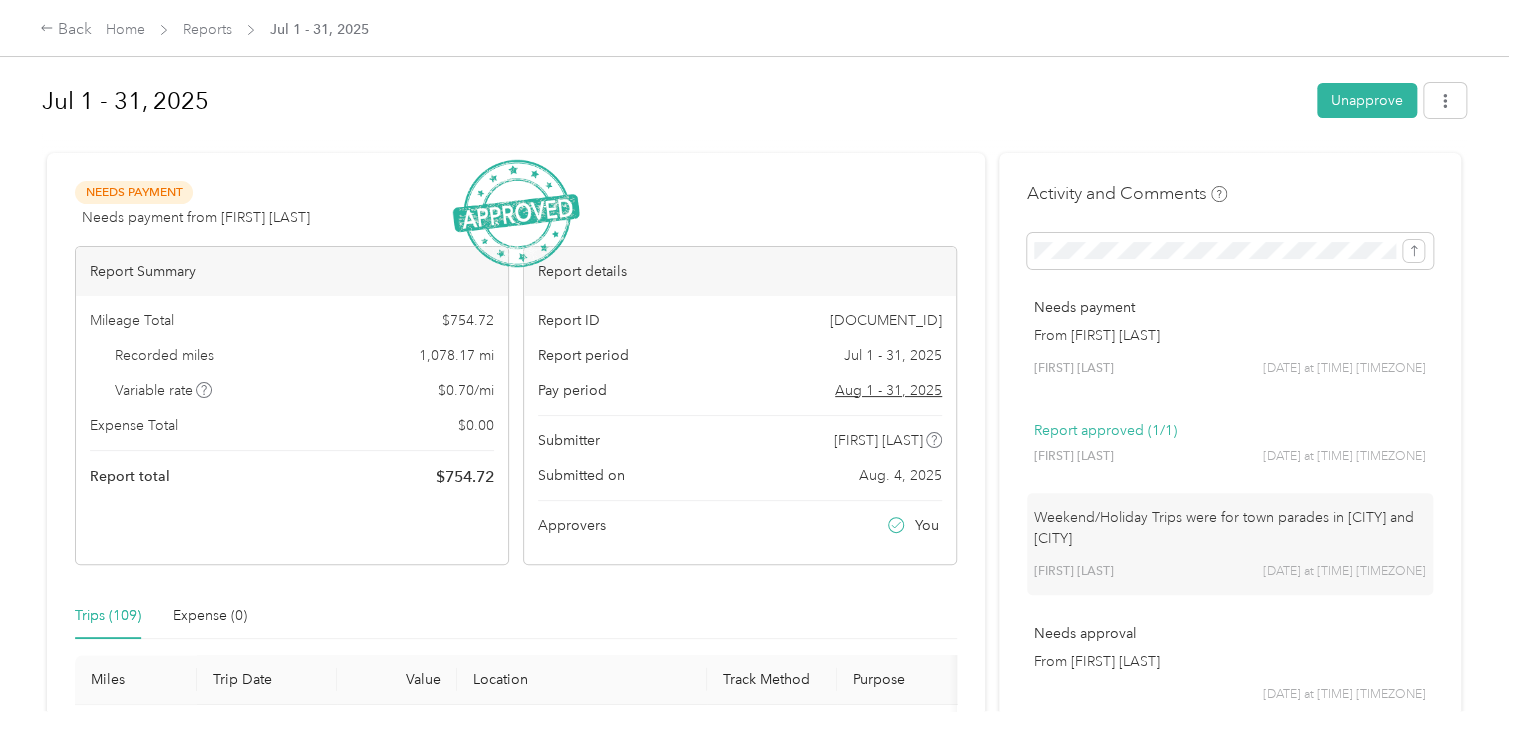 drag, startPoint x: 1246, startPoint y: 520, endPoint x: 1129, endPoint y: 519, distance: 117.00427 